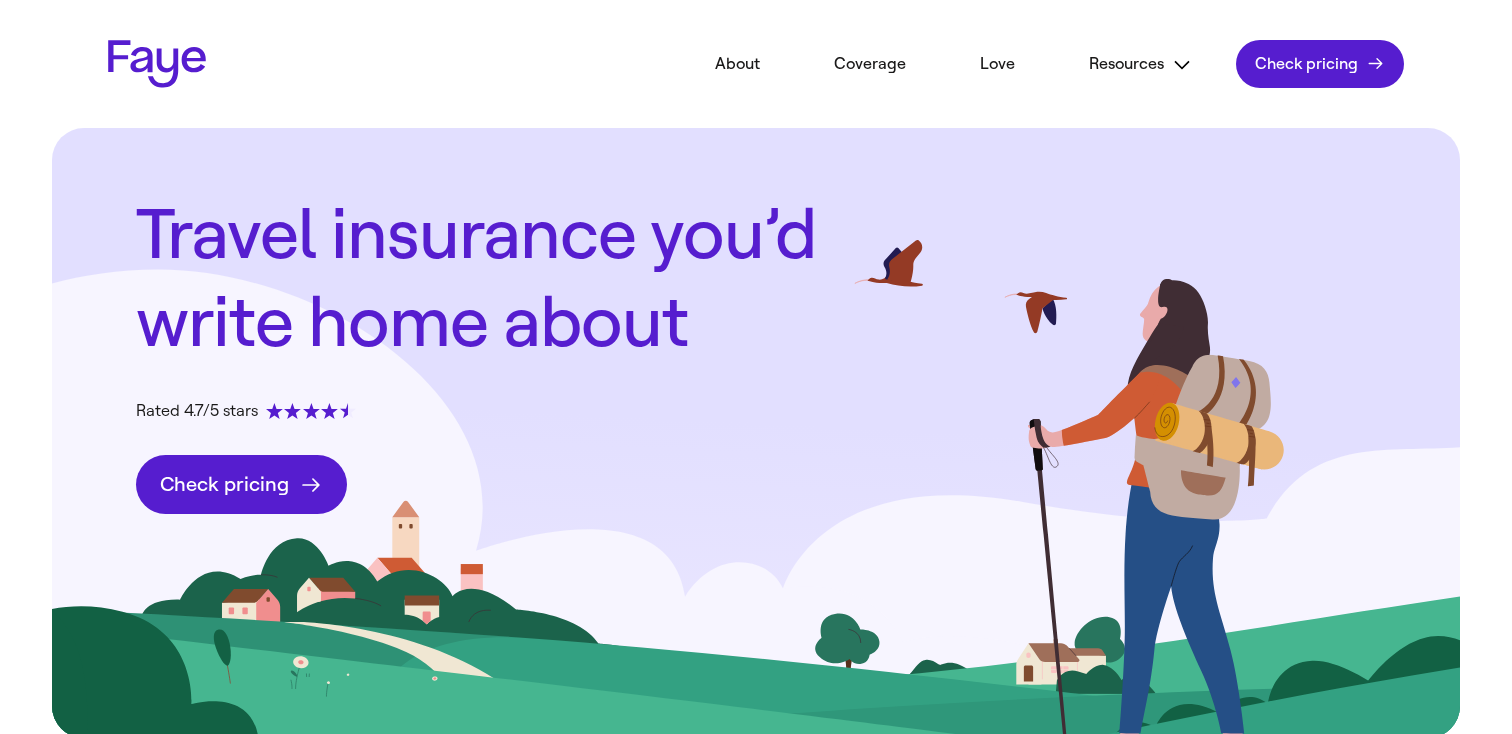 scroll, scrollTop: 0, scrollLeft: 0, axis: both 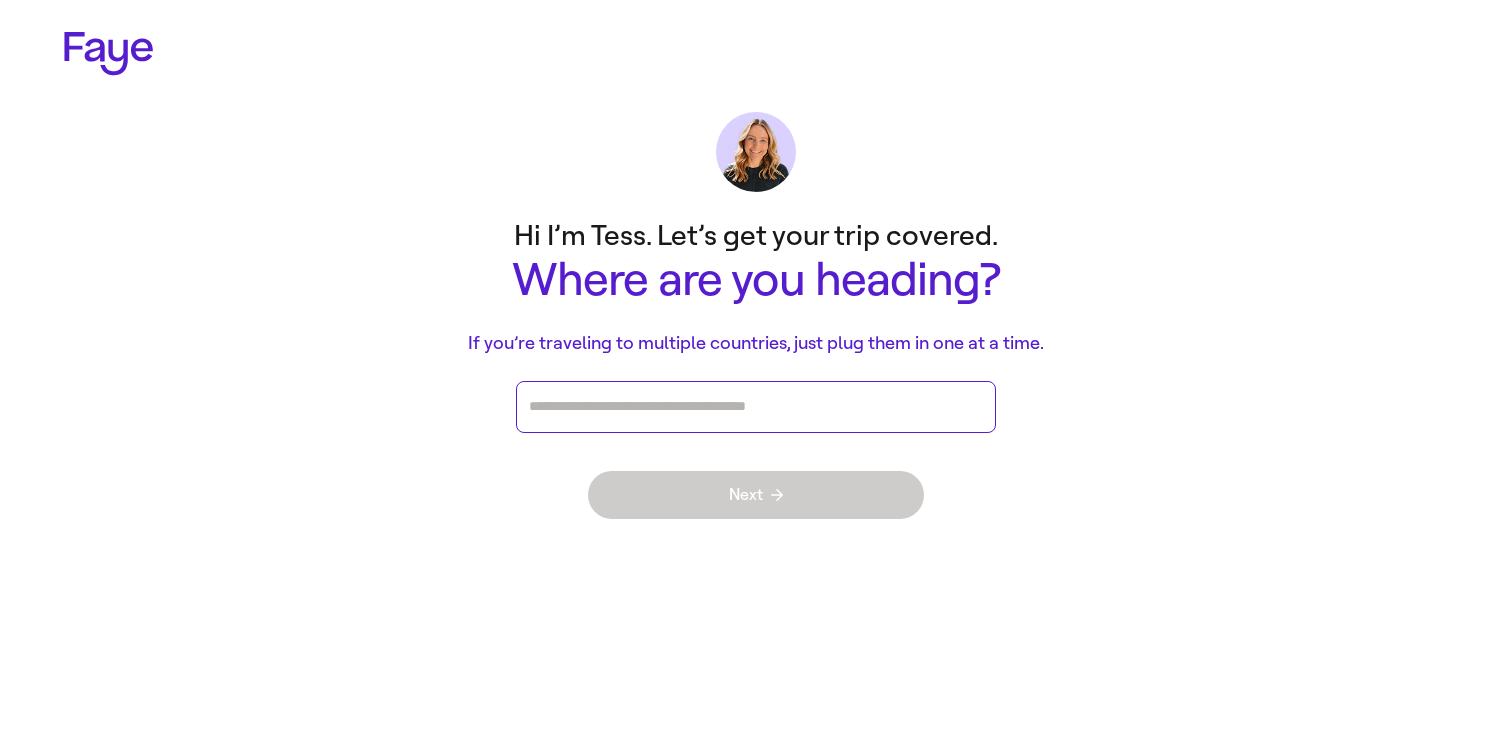 click at bounding box center (756, 407) 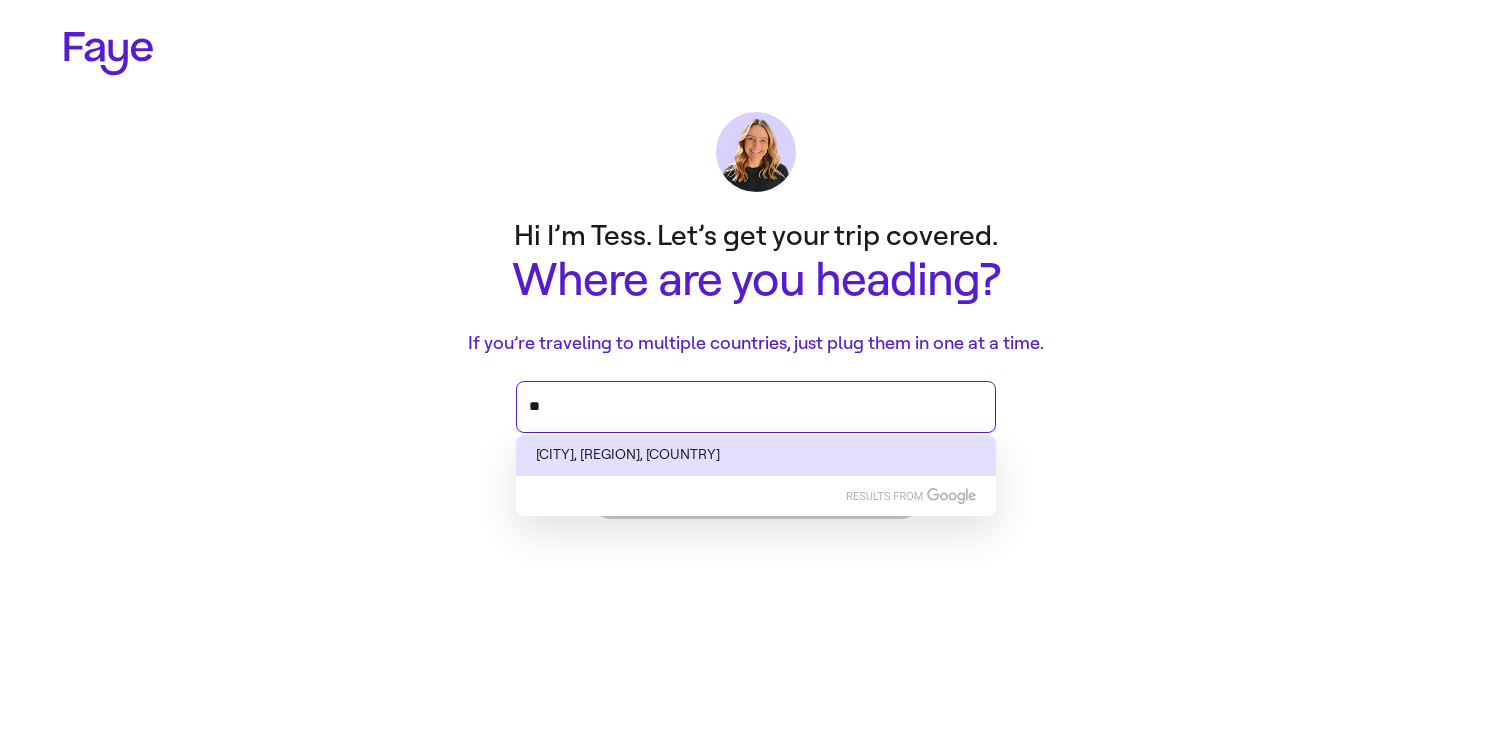 type on "*" 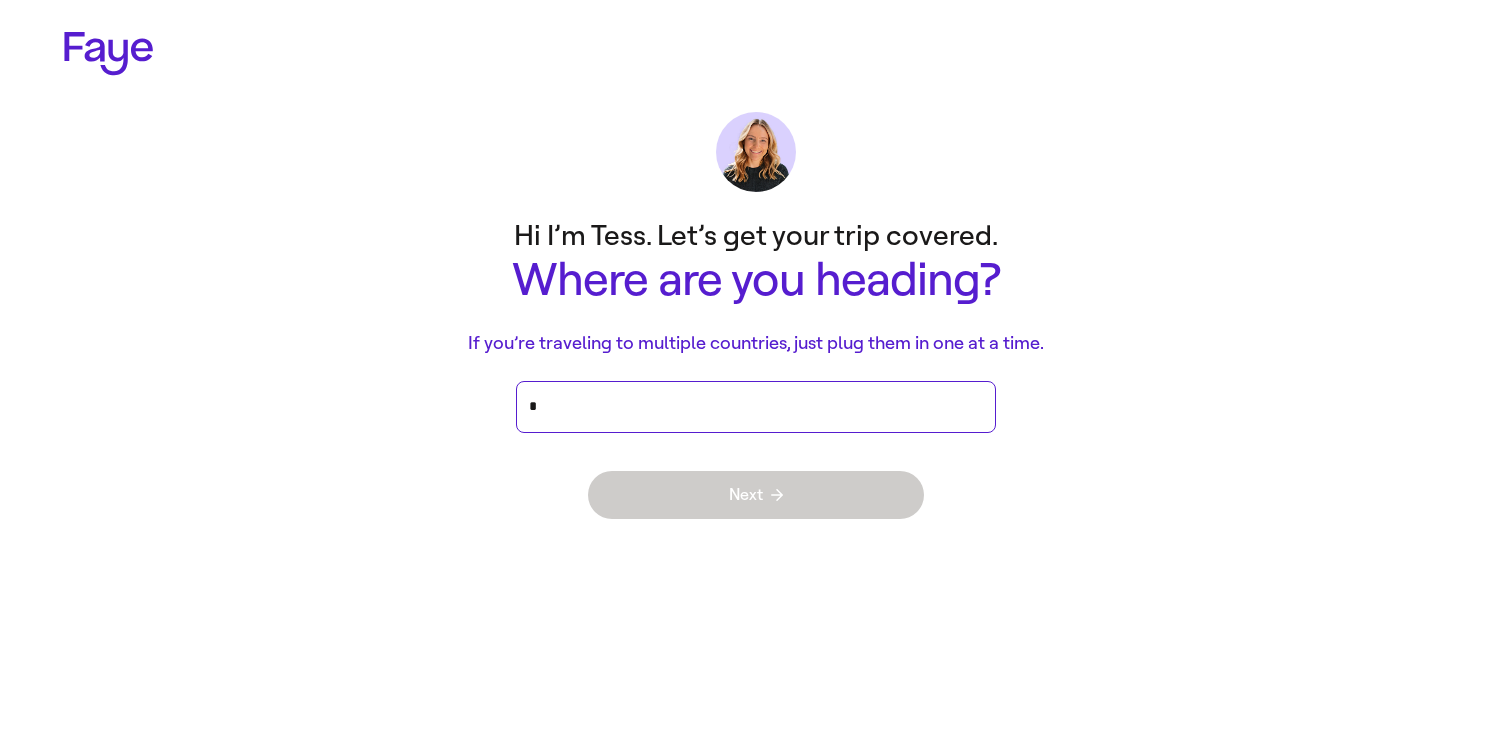 type on "**" 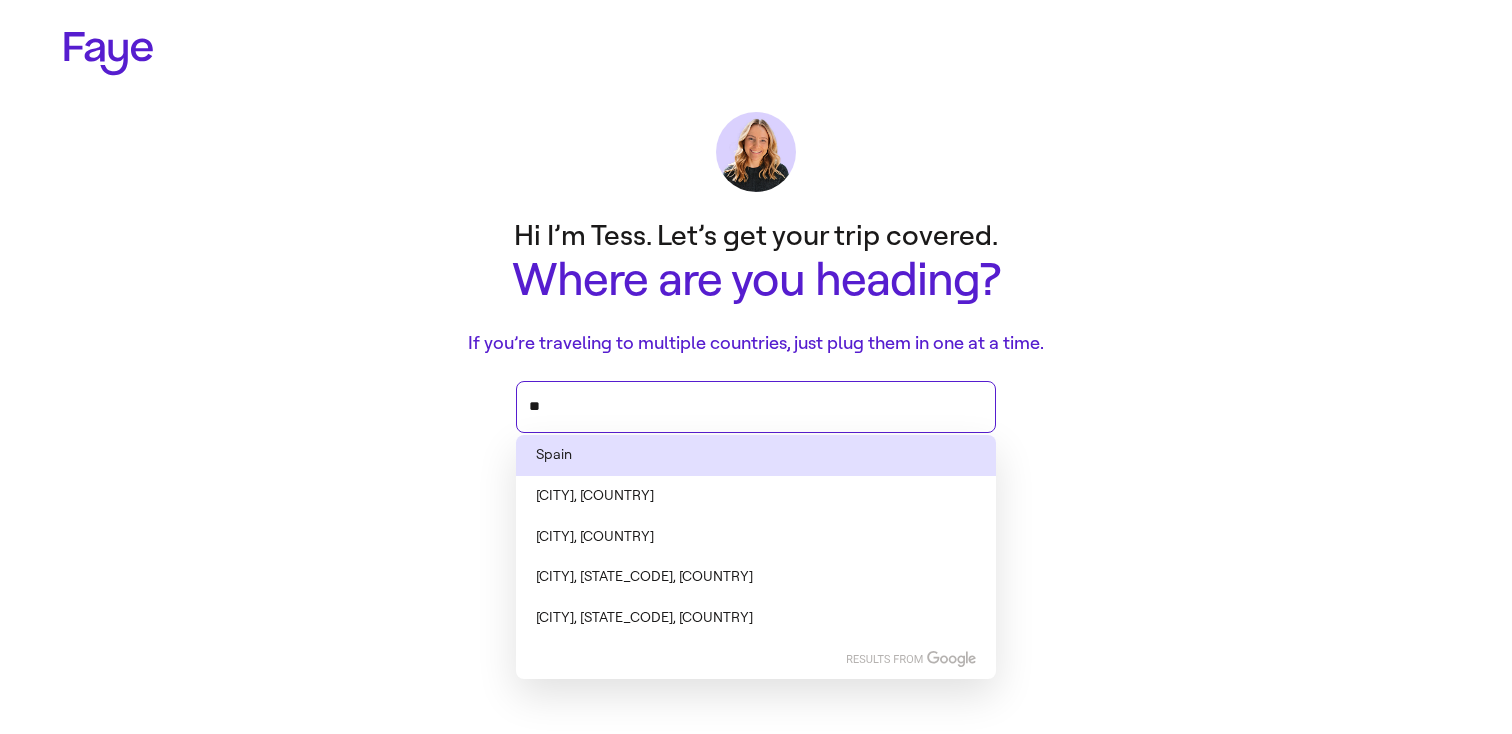 type 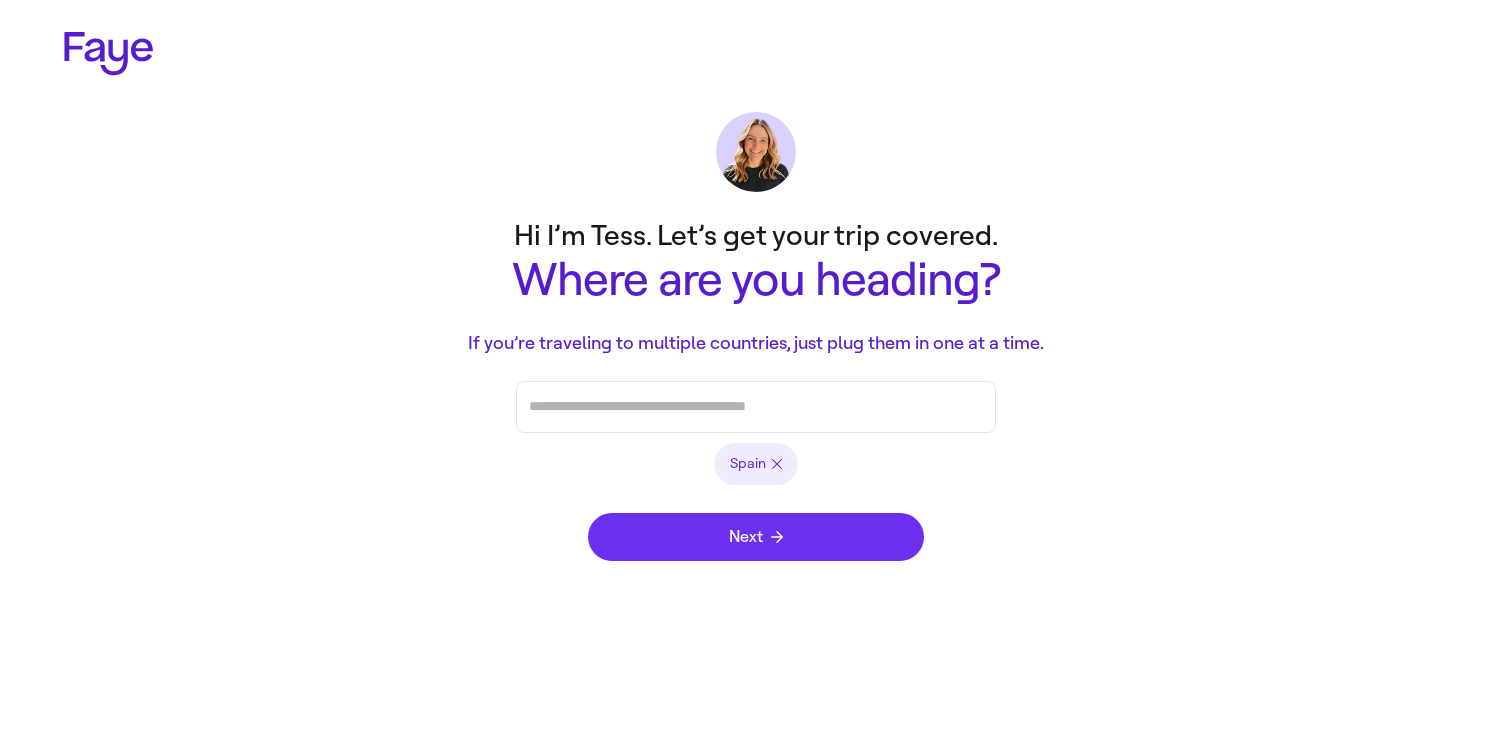 click on "Next" at bounding box center (756, 537) 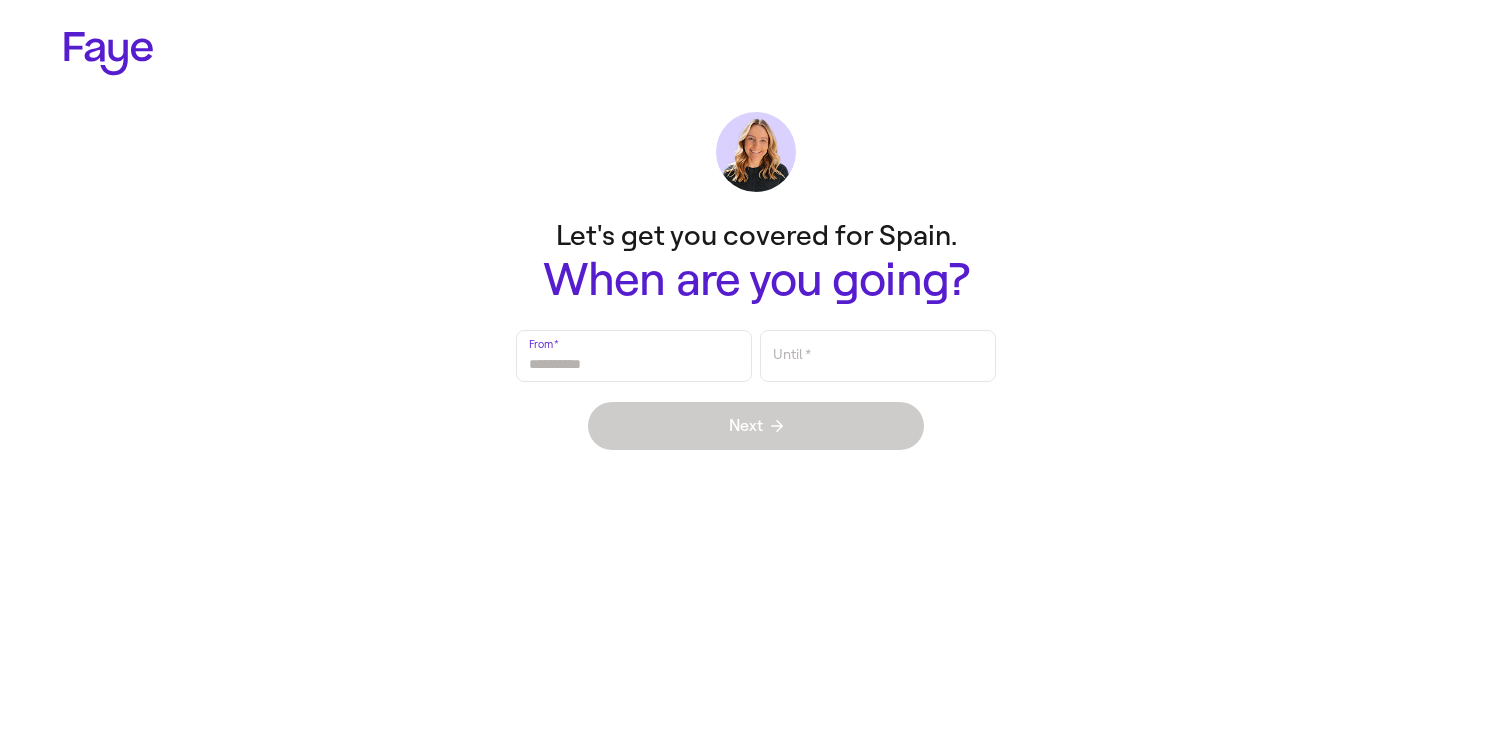 click on "From   *" at bounding box center [634, 356] 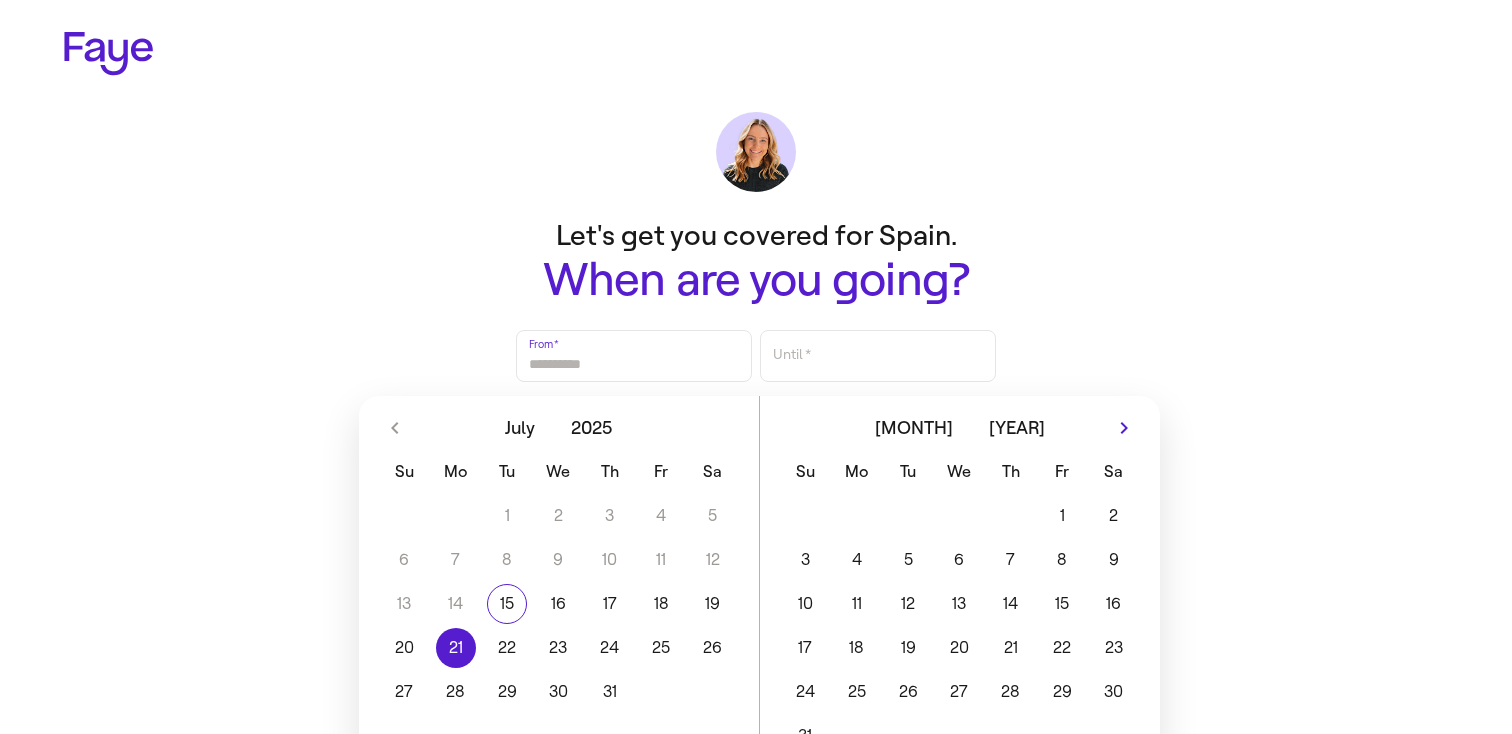 click on "21" at bounding box center [455, 648] 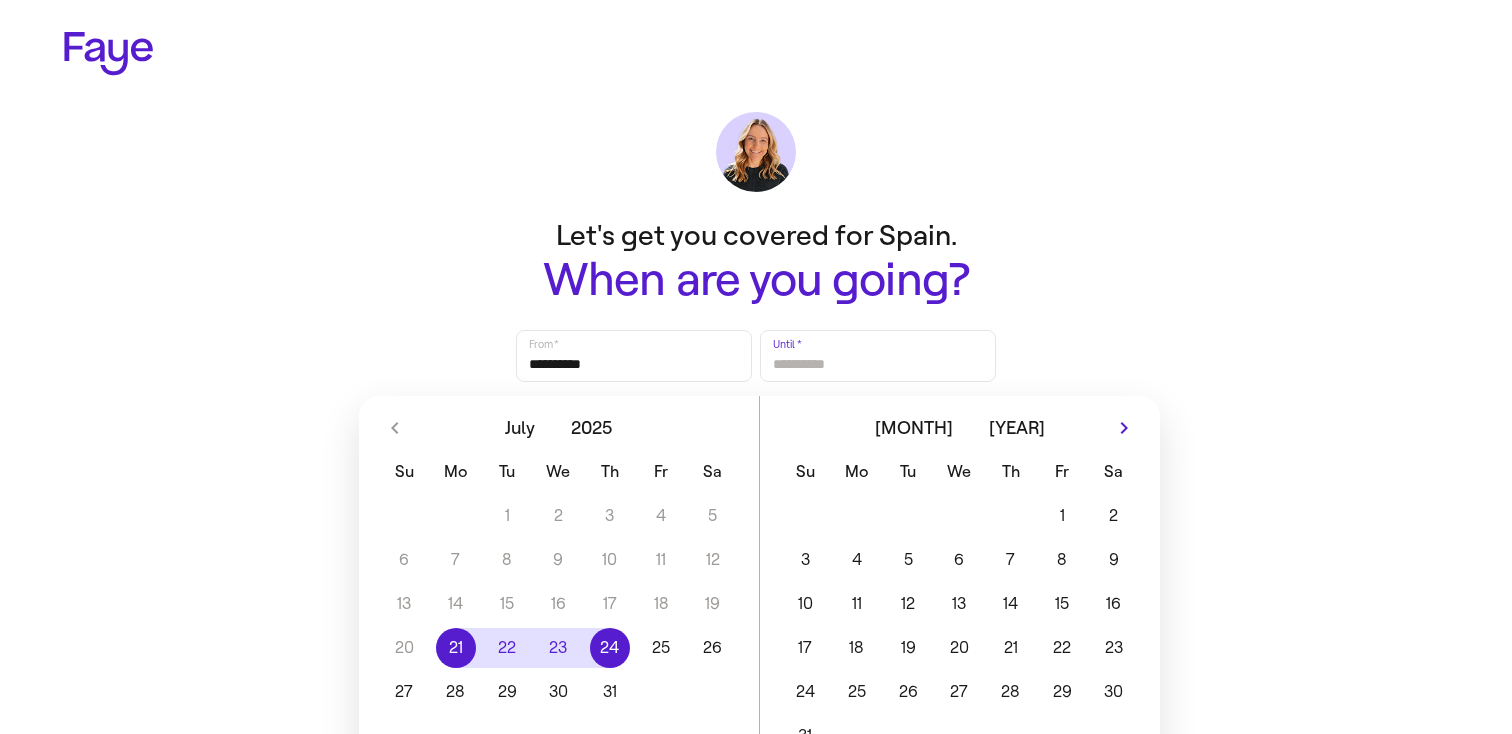 click on "24" at bounding box center [609, 648] 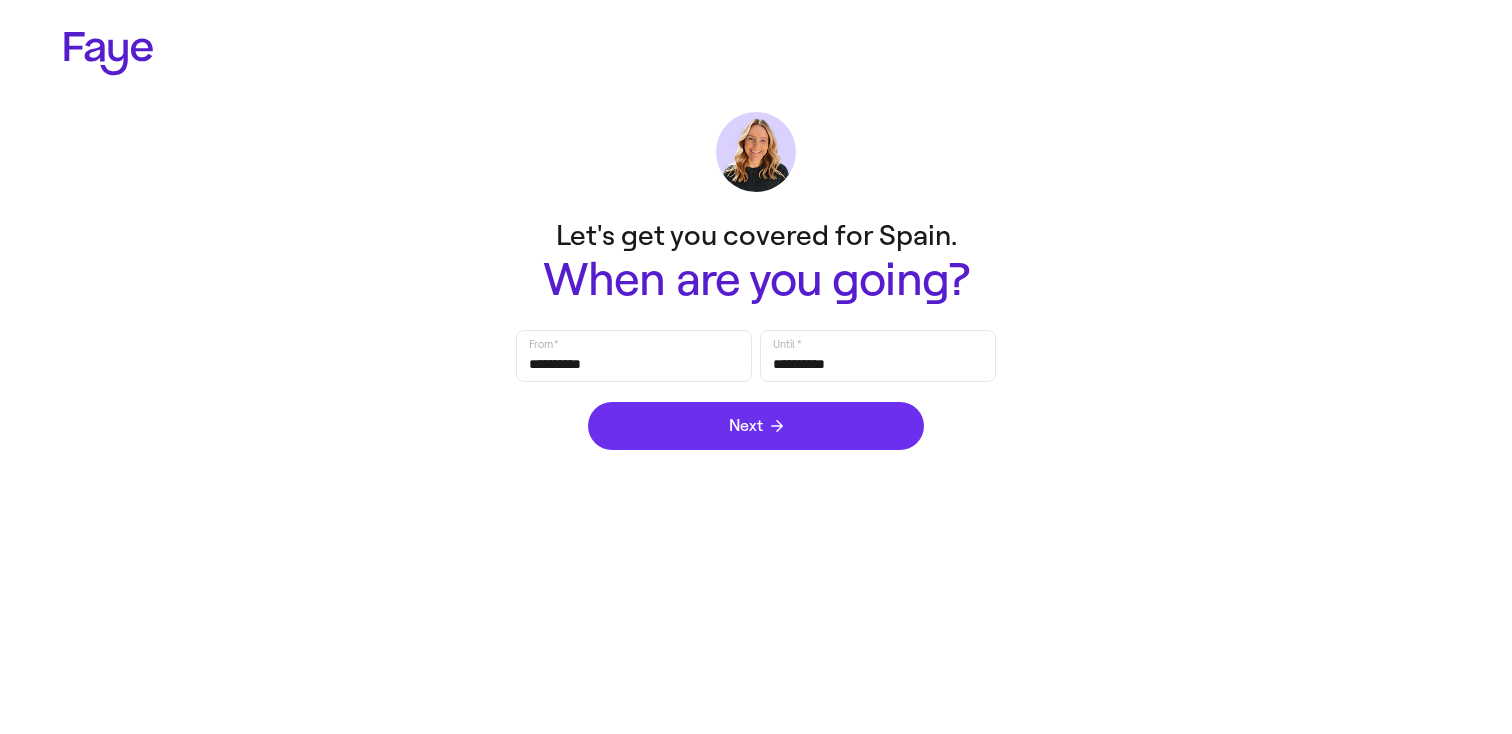 click on "Next" at bounding box center [756, 426] 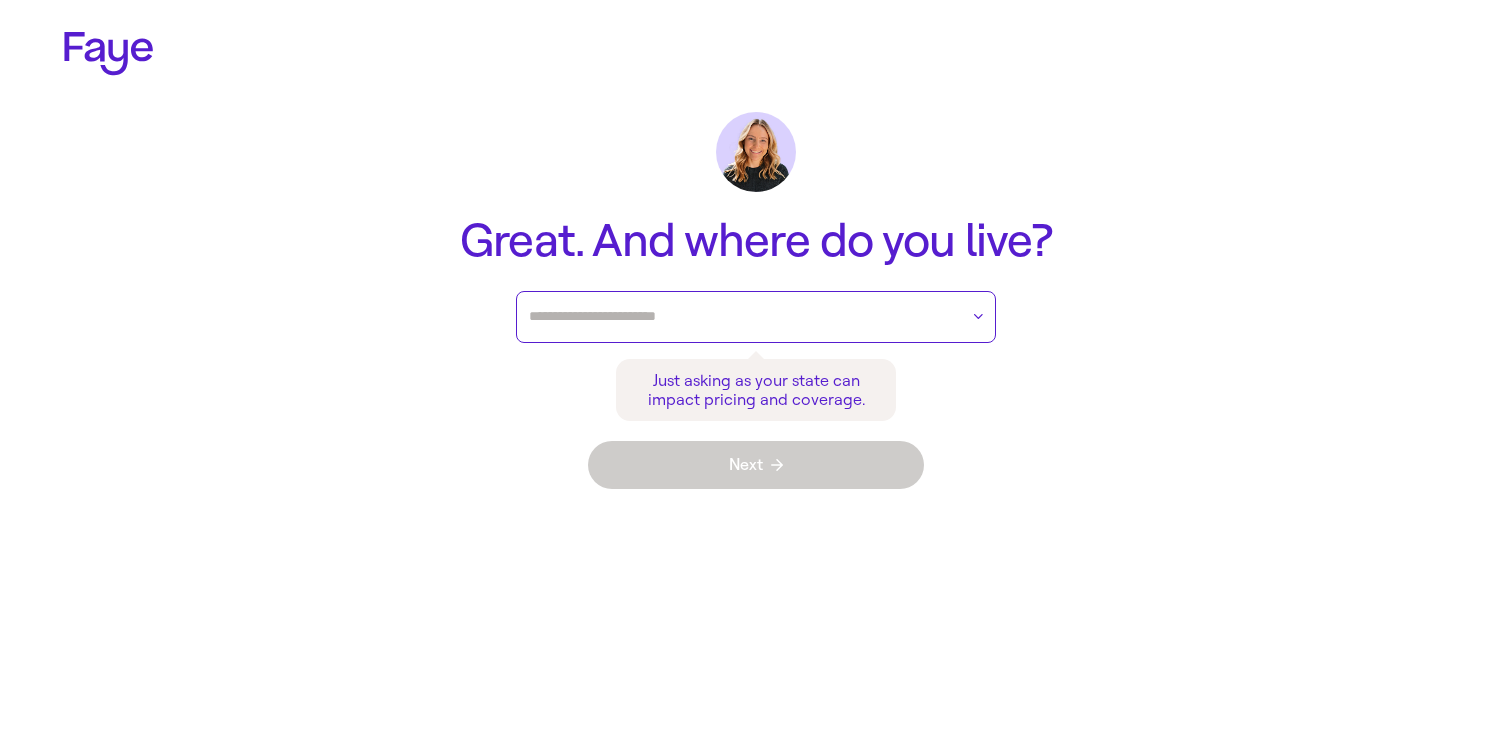 click at bounding box center [743, 317] 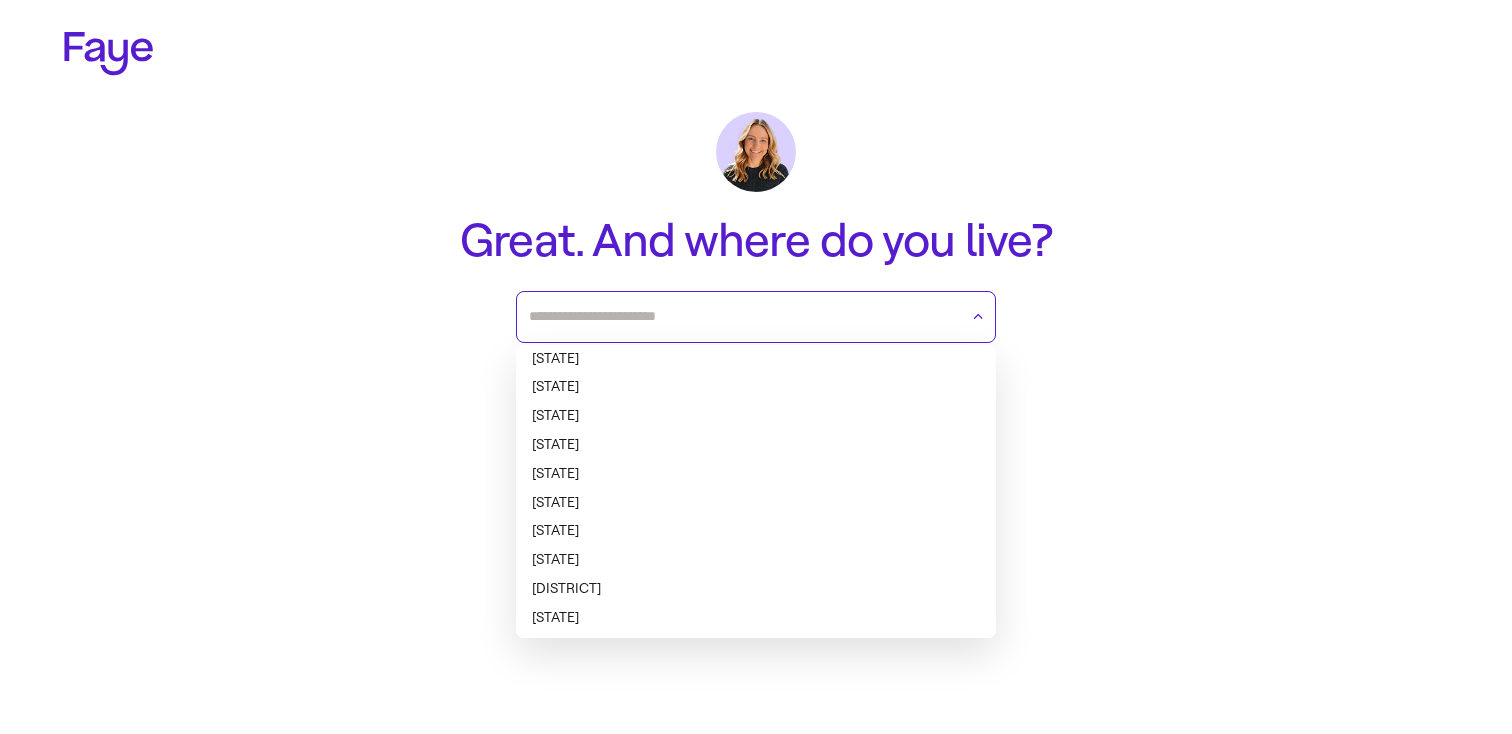 click on "Arkansas" at bounding box center [756, 445] 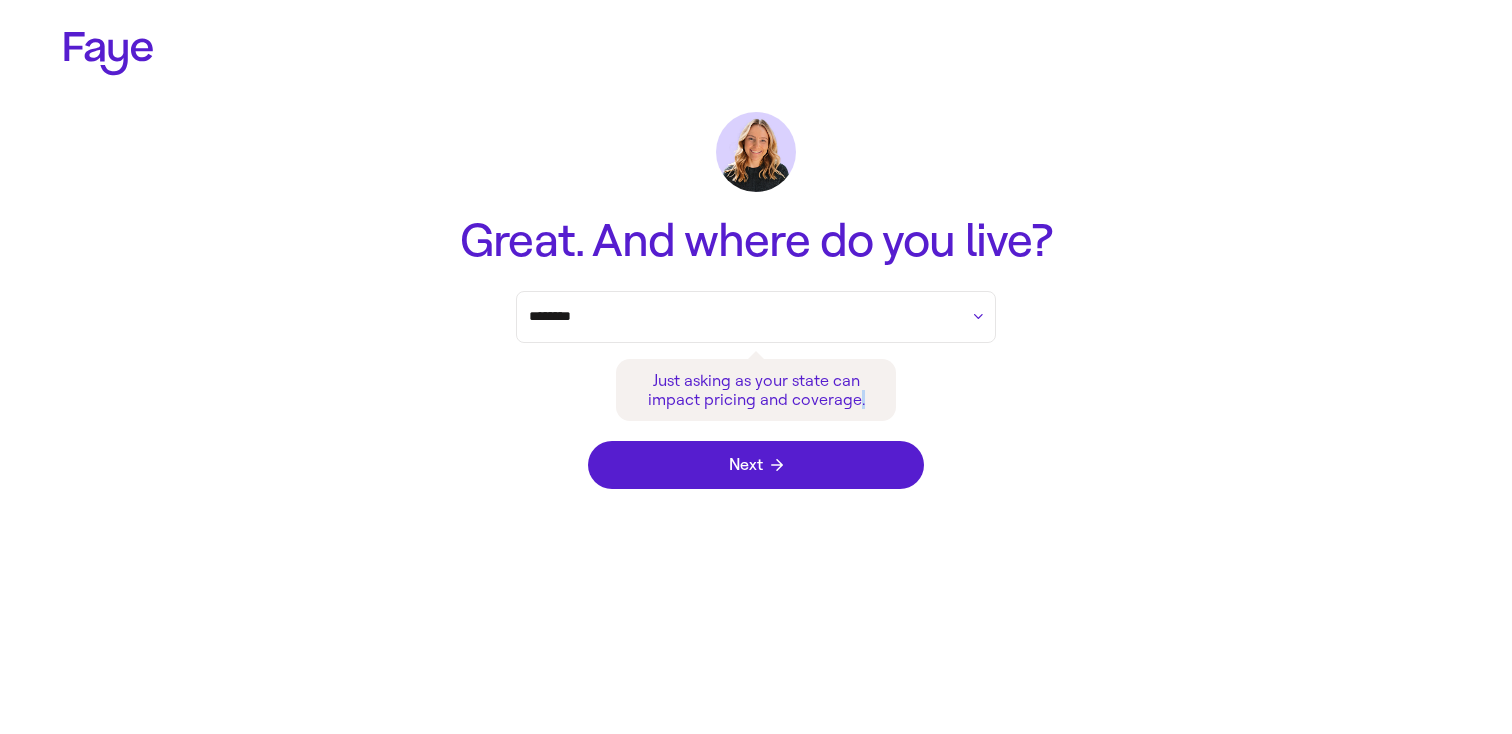 click on "Next" at bounding box center [756, 465] 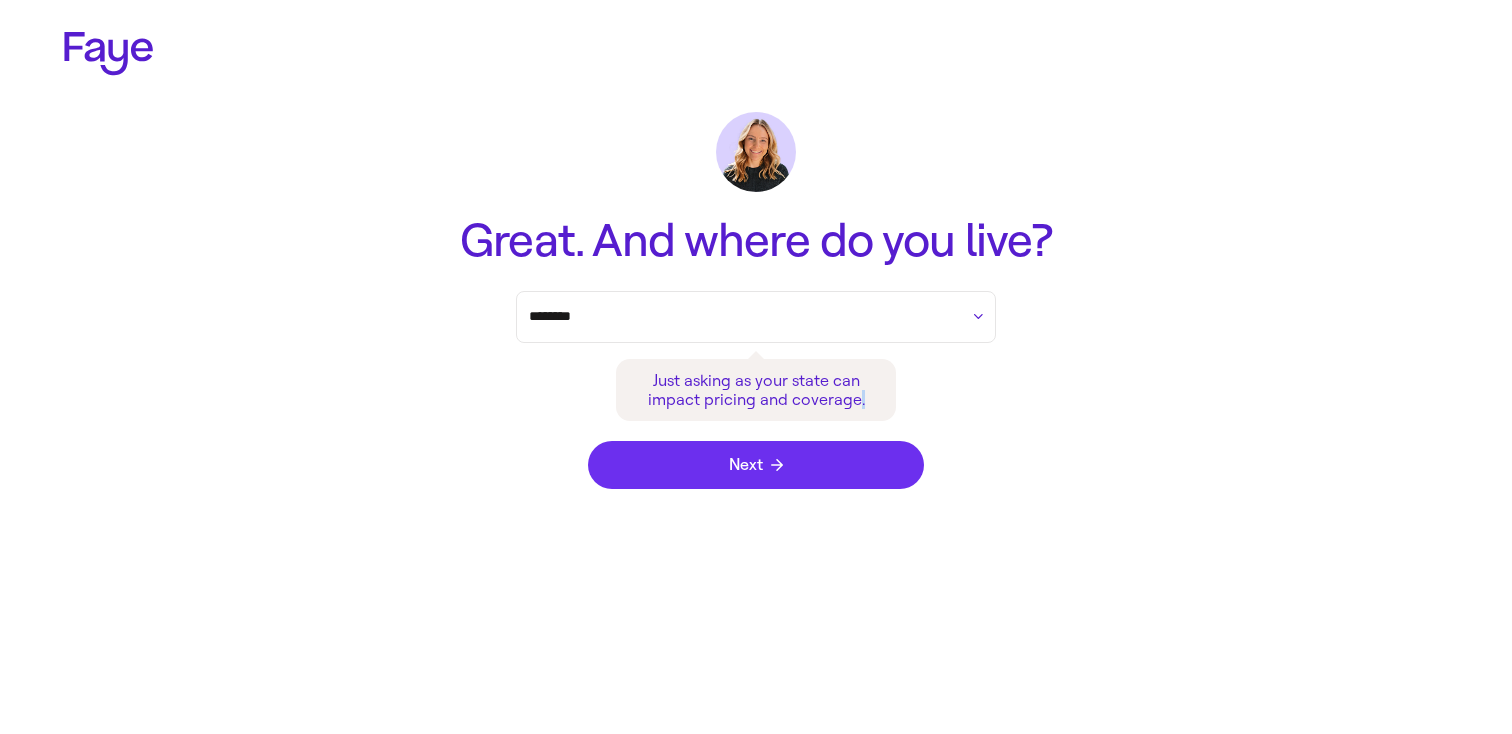 click on "Next" at bounding box center (756, 465) 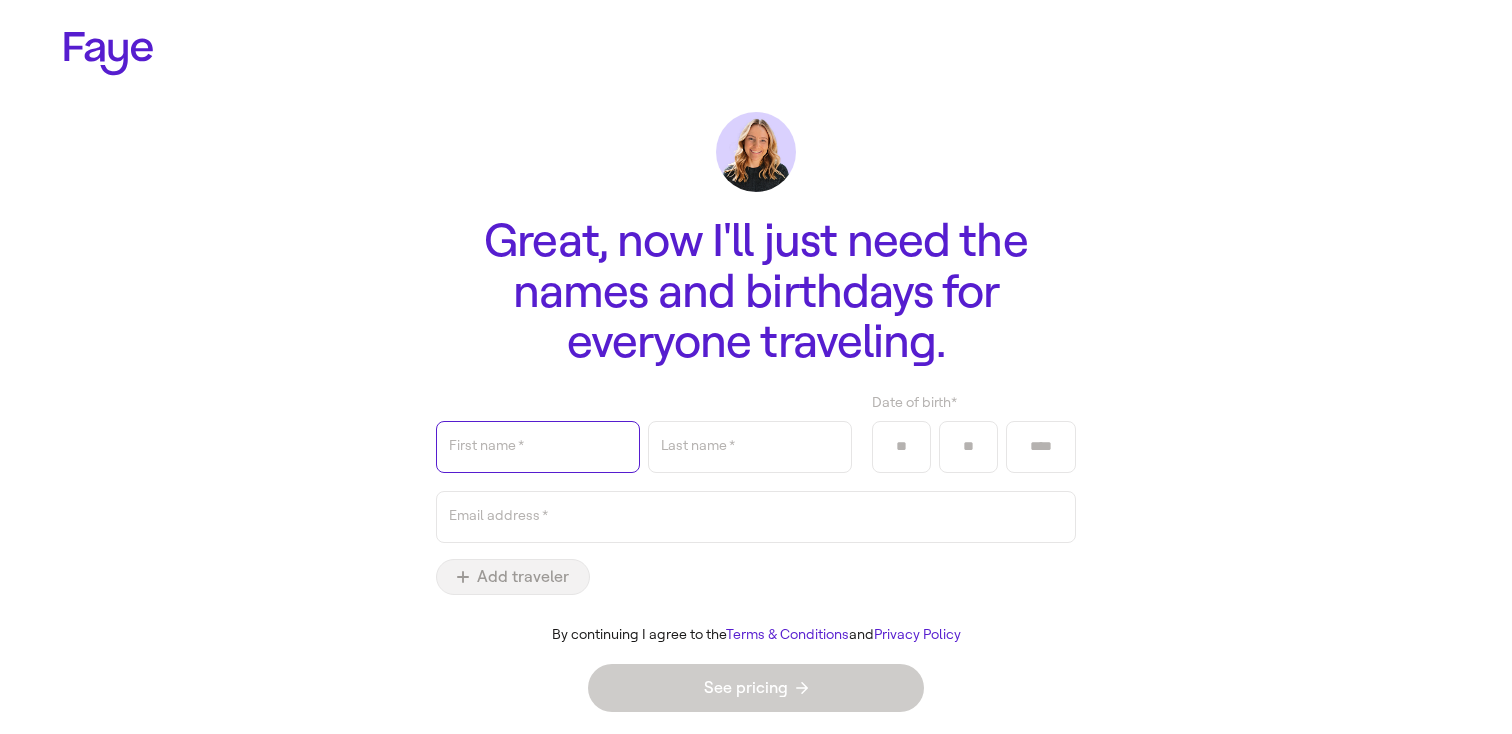 click on "First name   *" at bounding box center (538, 447) 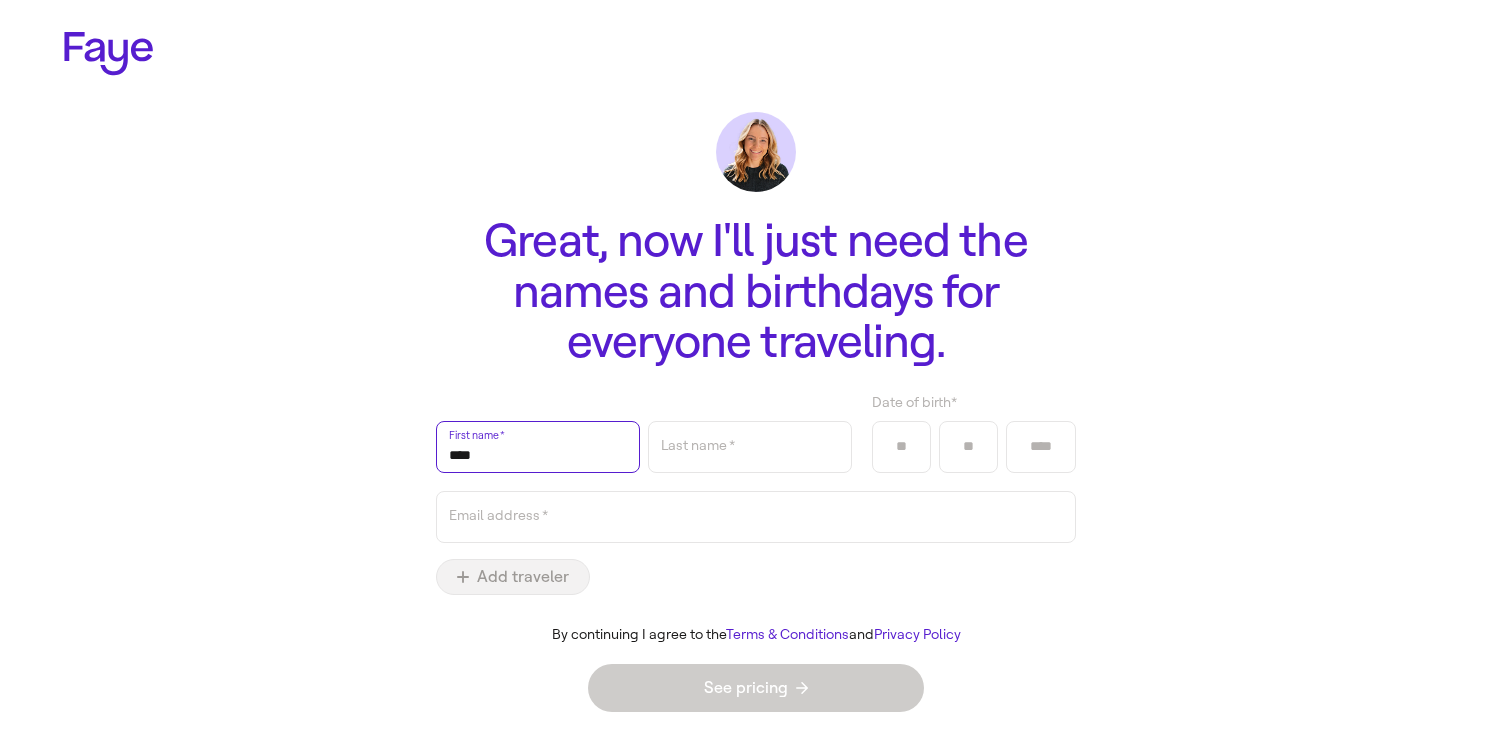 type on "****" 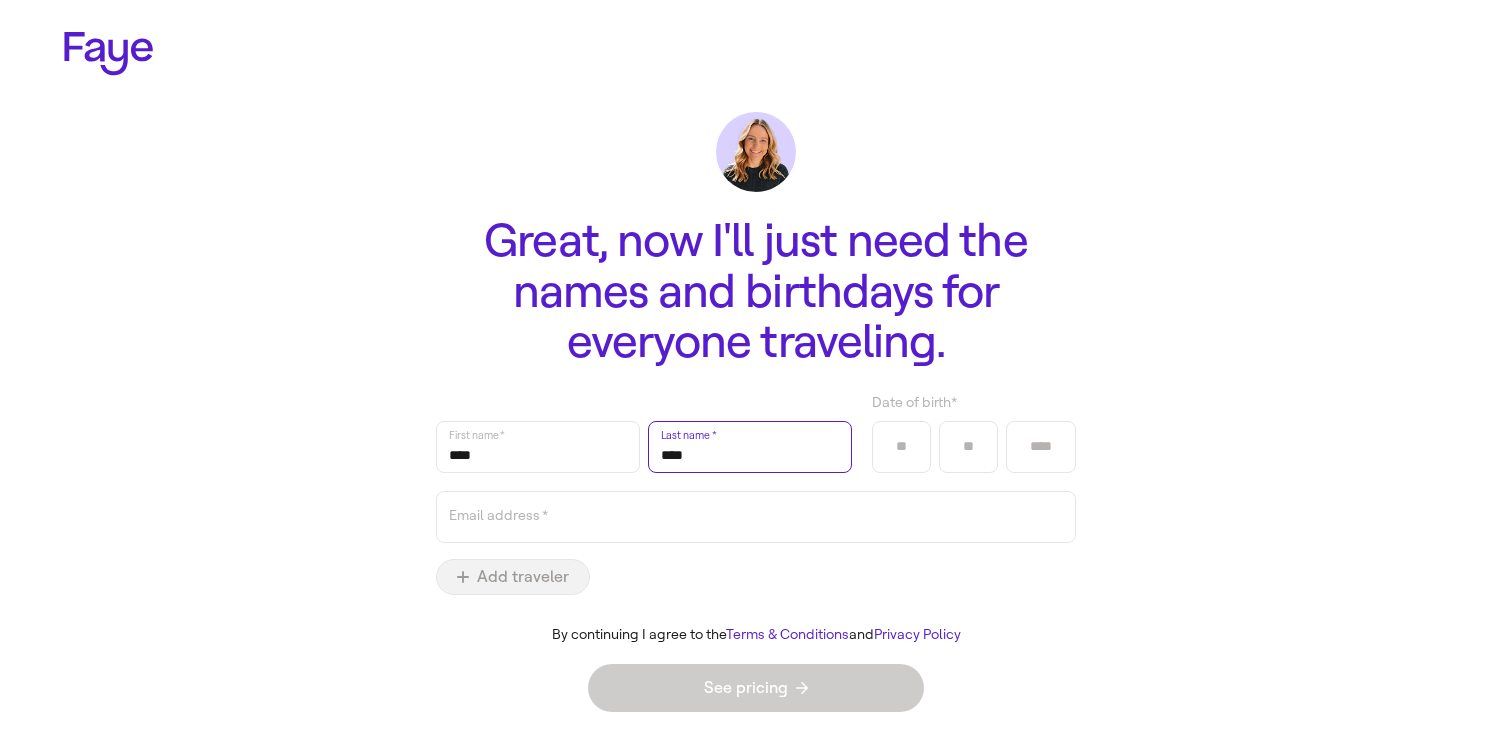 type on "****" 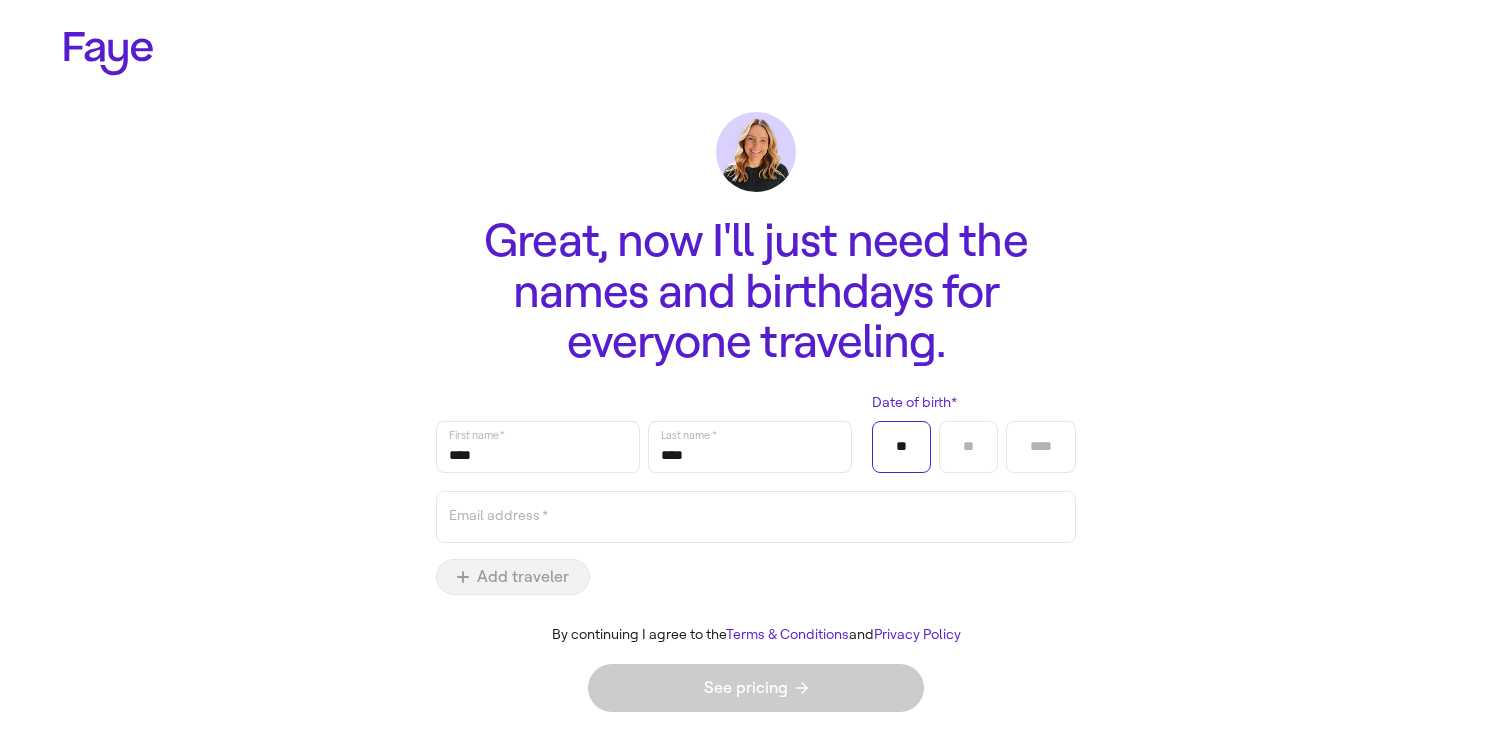 type on "**" 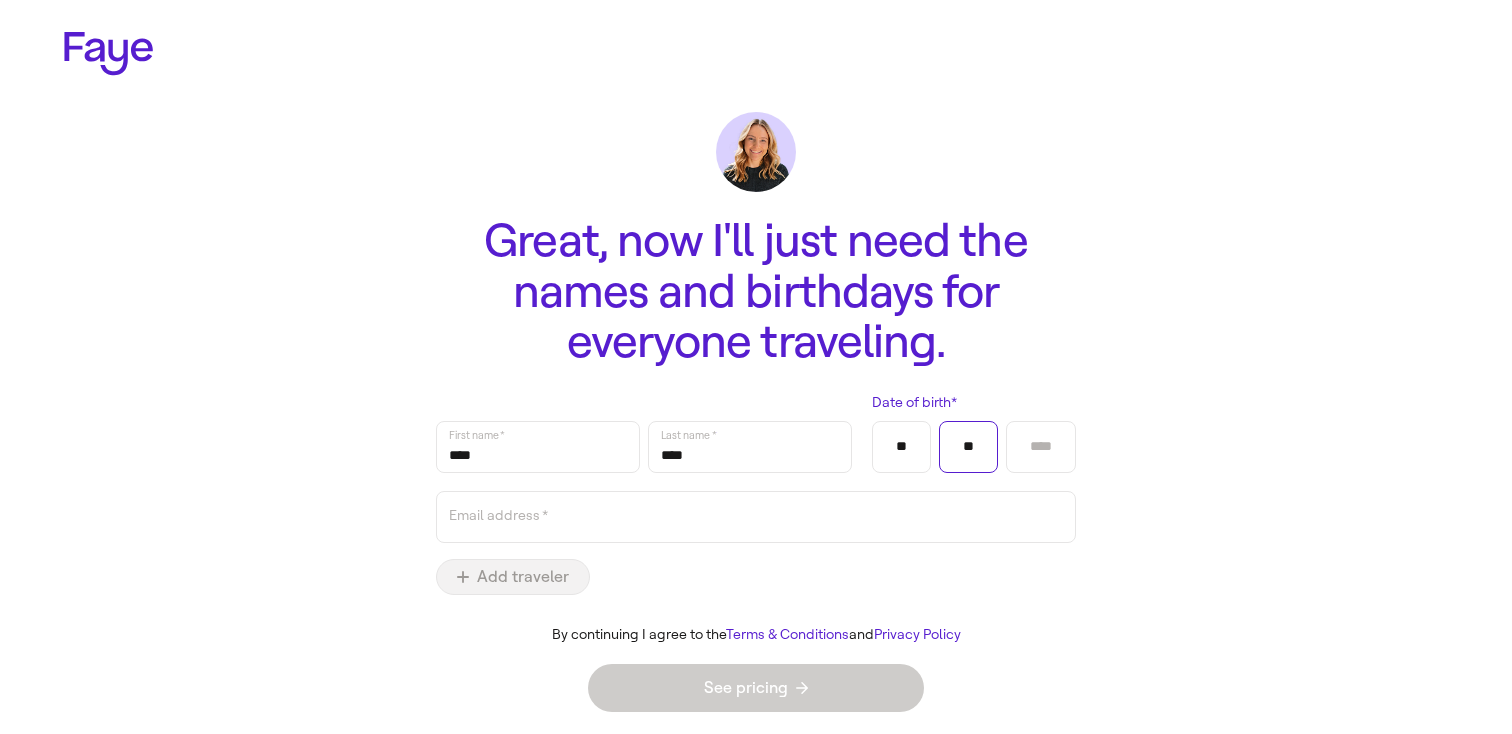 type on "**" 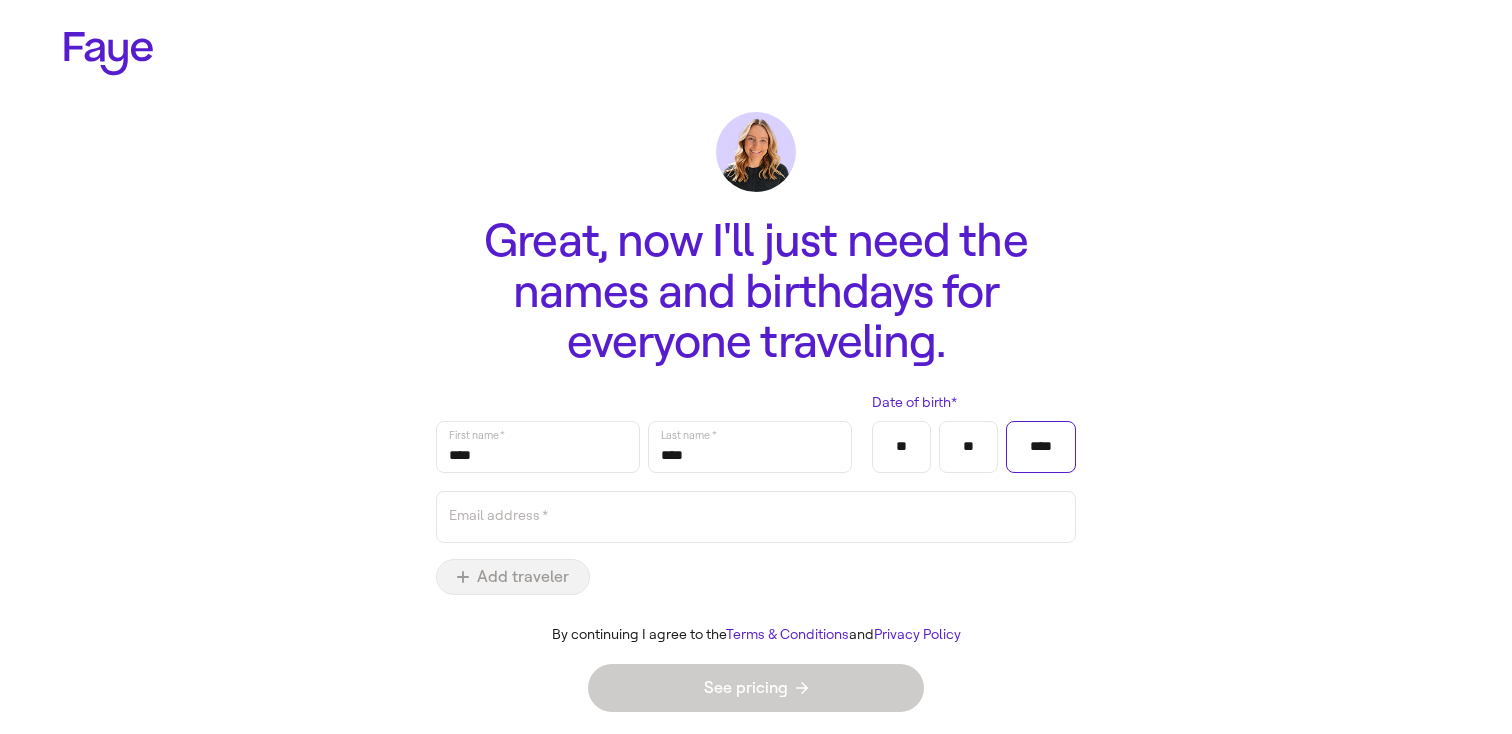 type on "****" 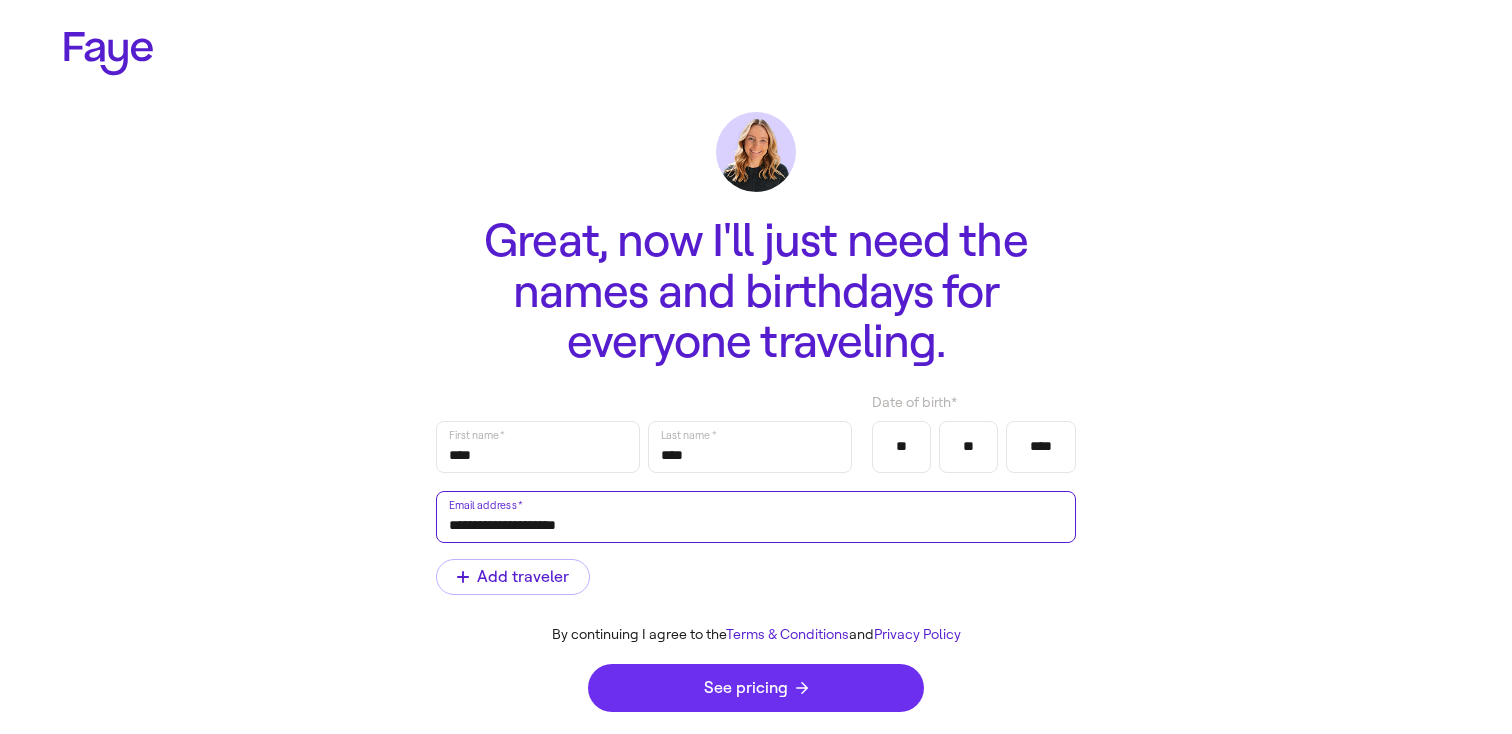 type on "**********" 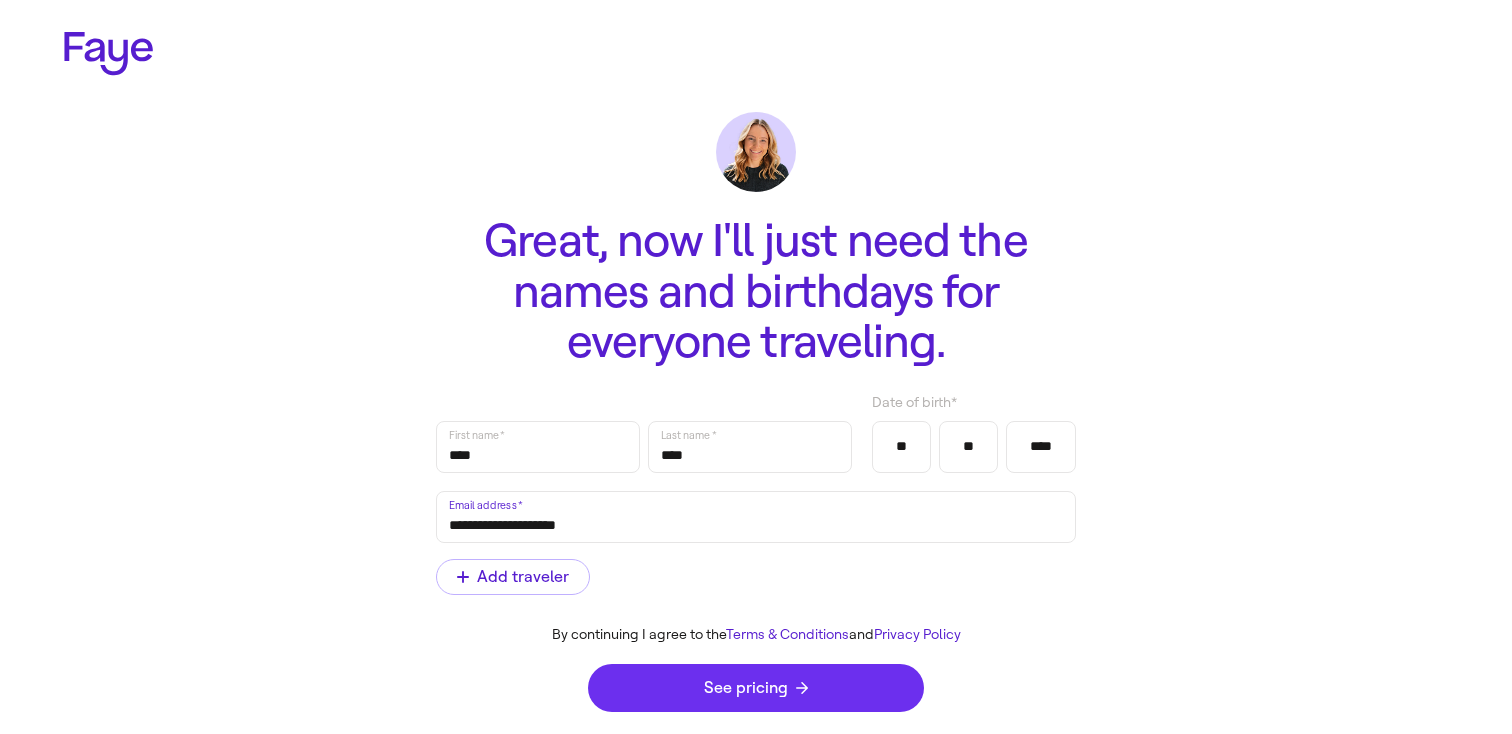 click on "See pricing" at bounding box center [756, 688] 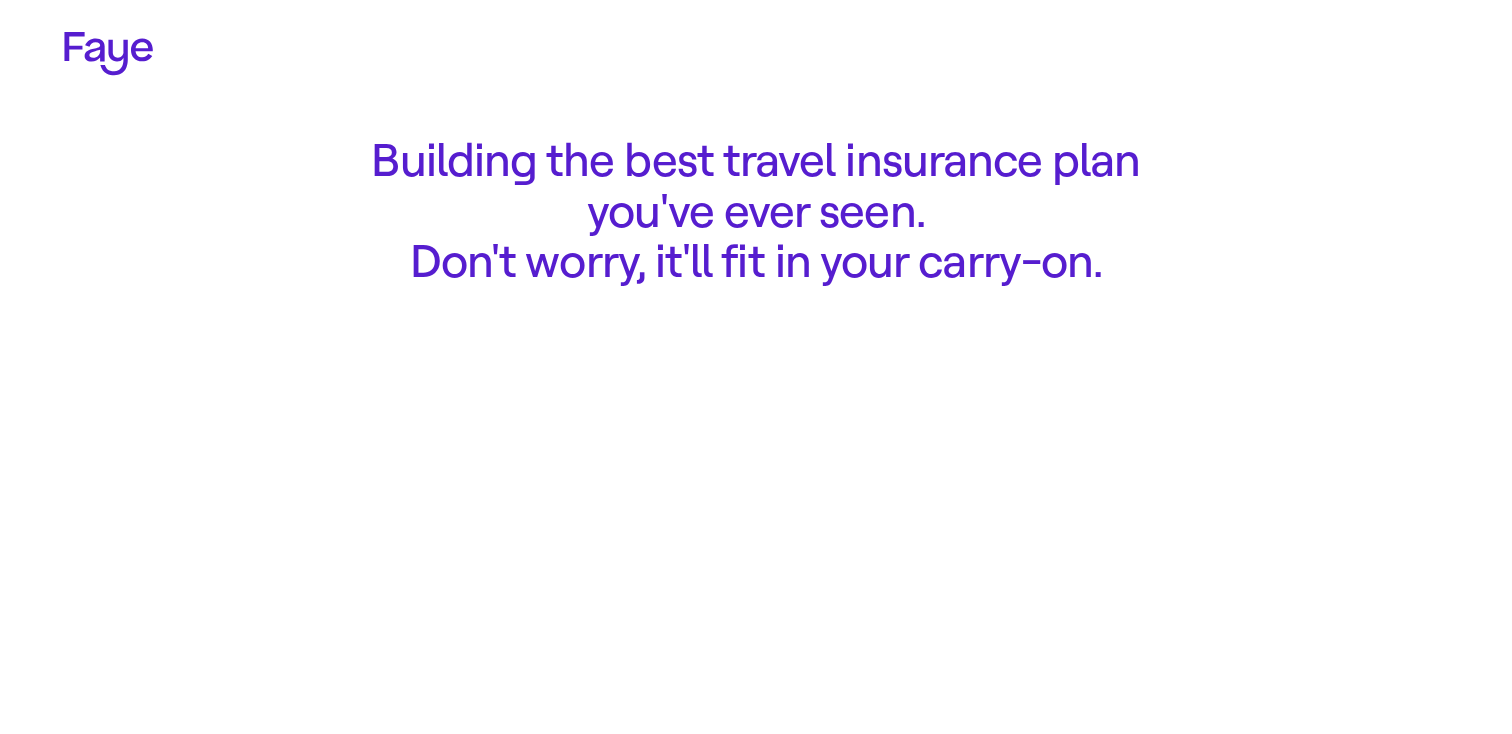 scroll, scrollTop: 0, scrollLeft: 0, axis: both 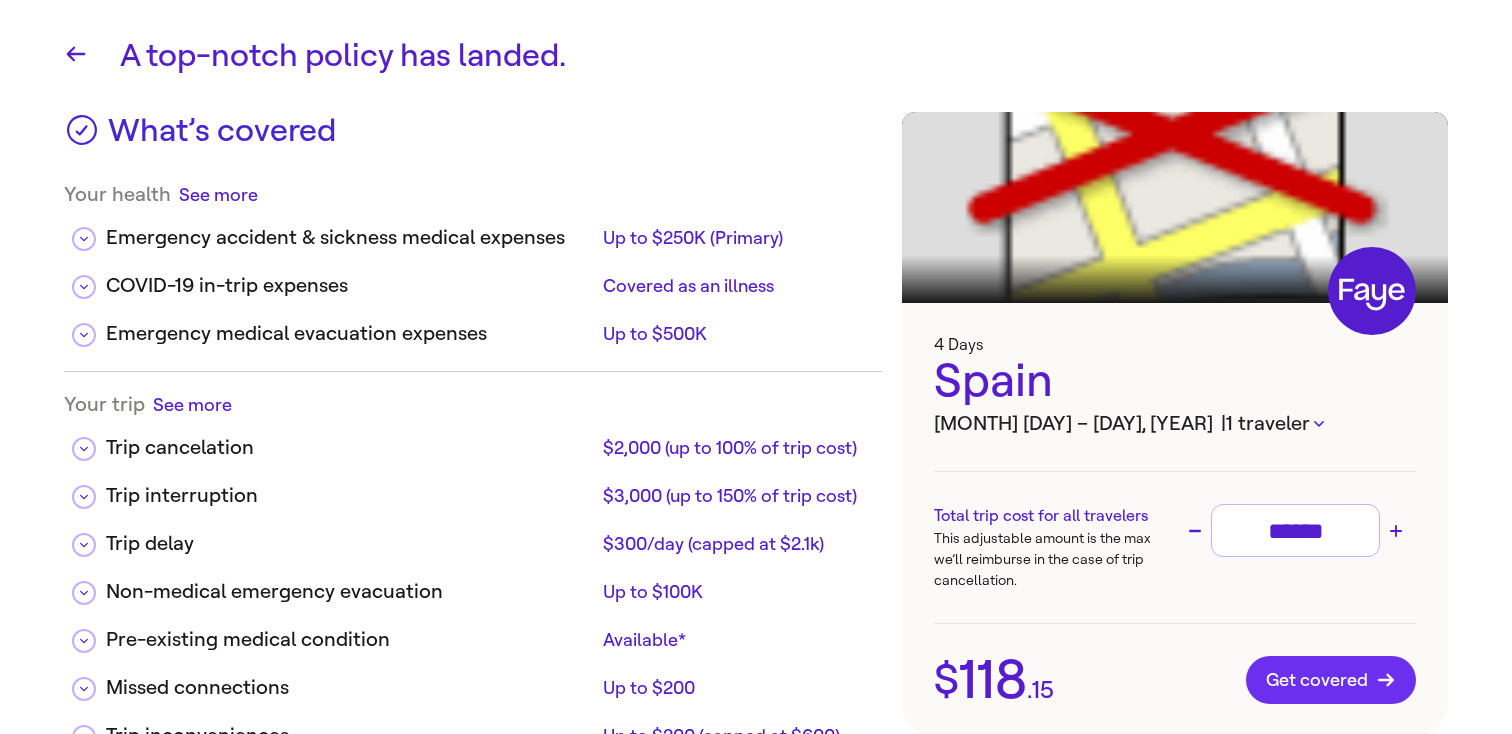 click on "Get covered" at bounding box center (1331, 680) 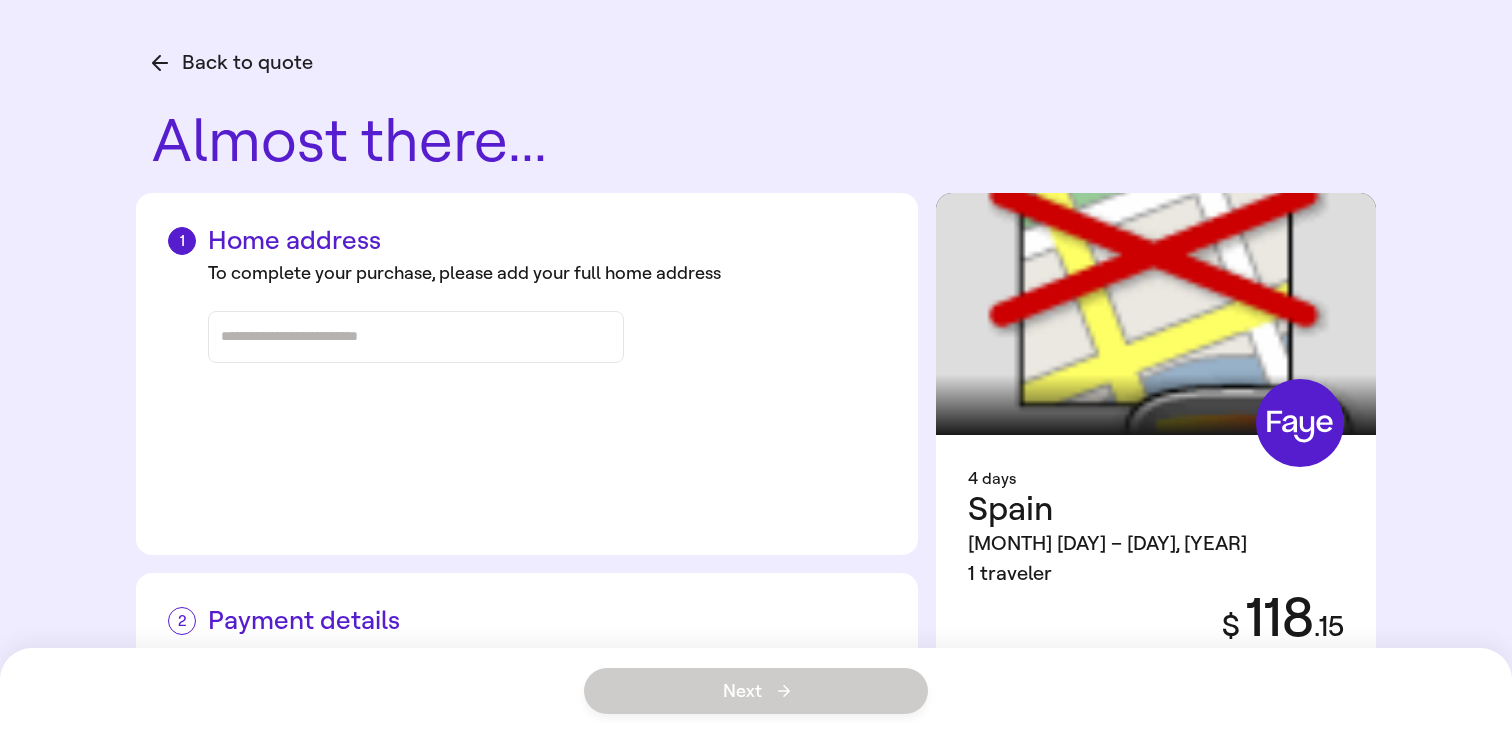 scroll, scrollTop: 0, scrollLeft: 0, axis: both 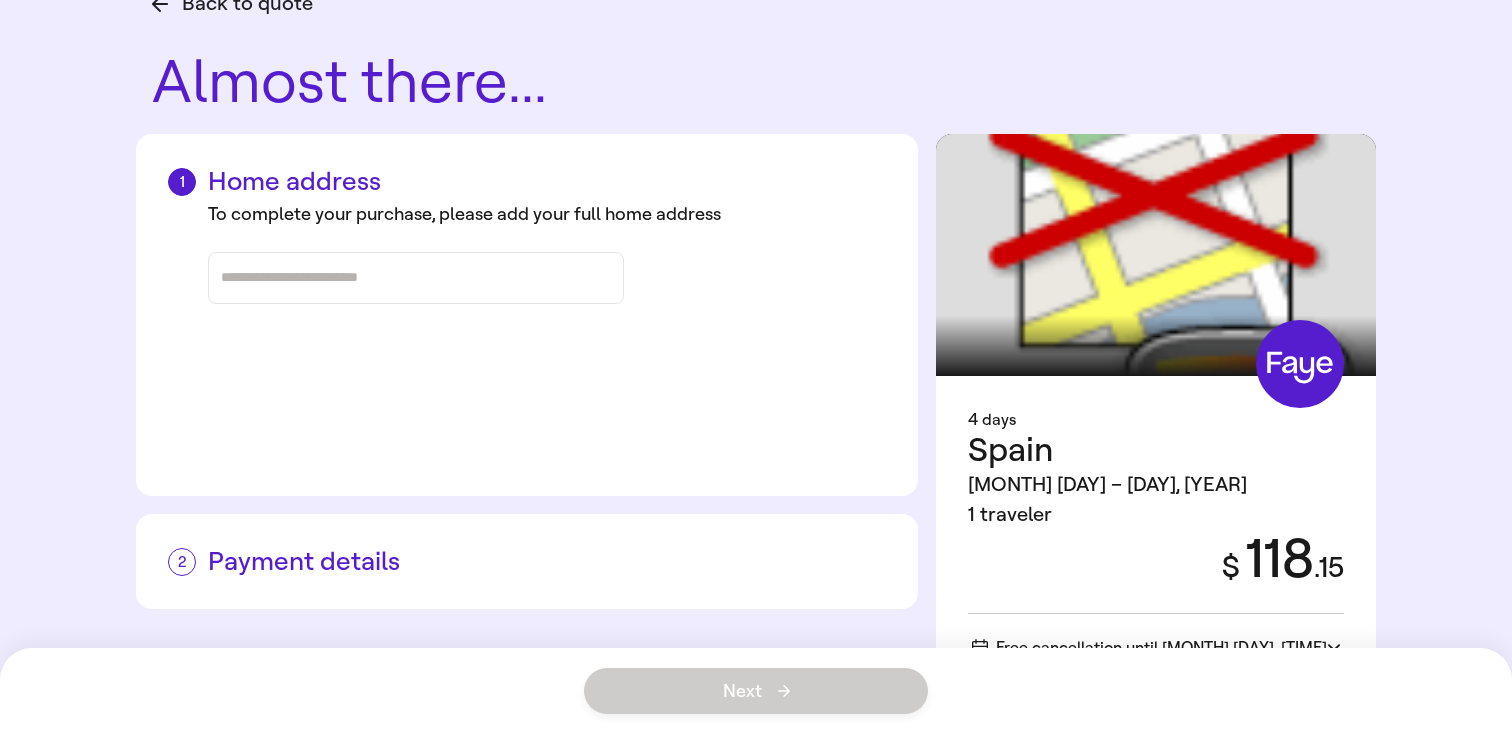 click at bounding box center (416, 278) 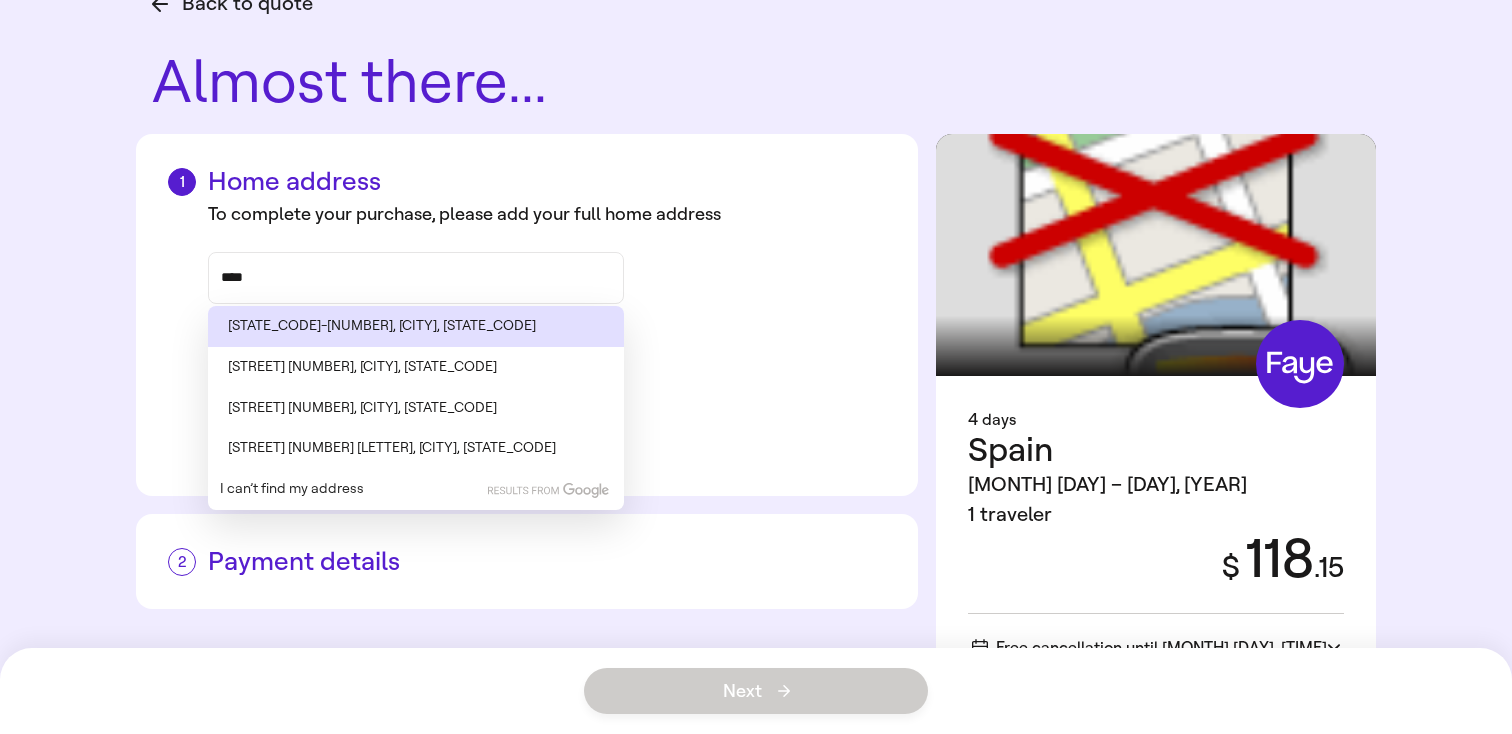 click on "AR-23, Ozark, AR" at bounding box center [416, 326] 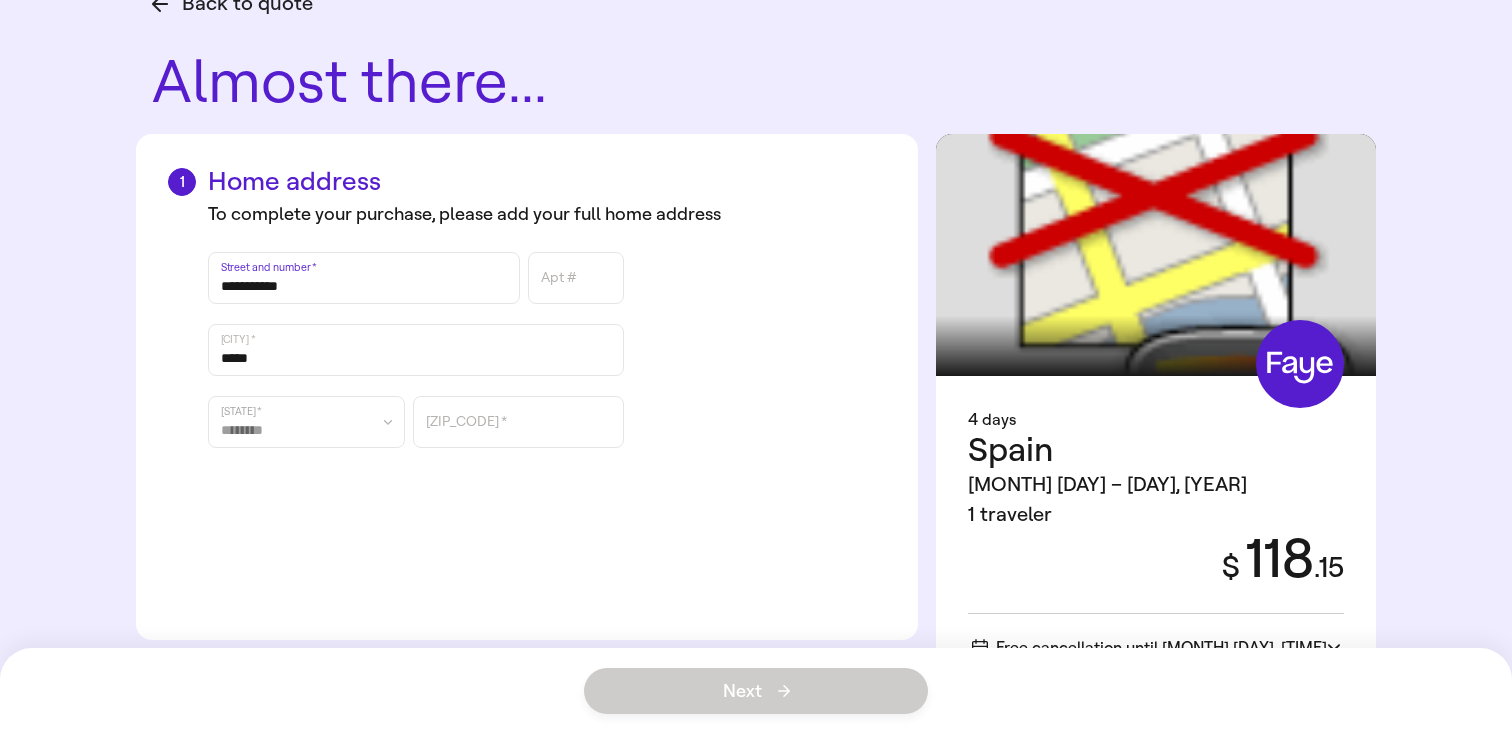 scroll, scrollTop: 69, scrollLeft: 0, axis: vertical 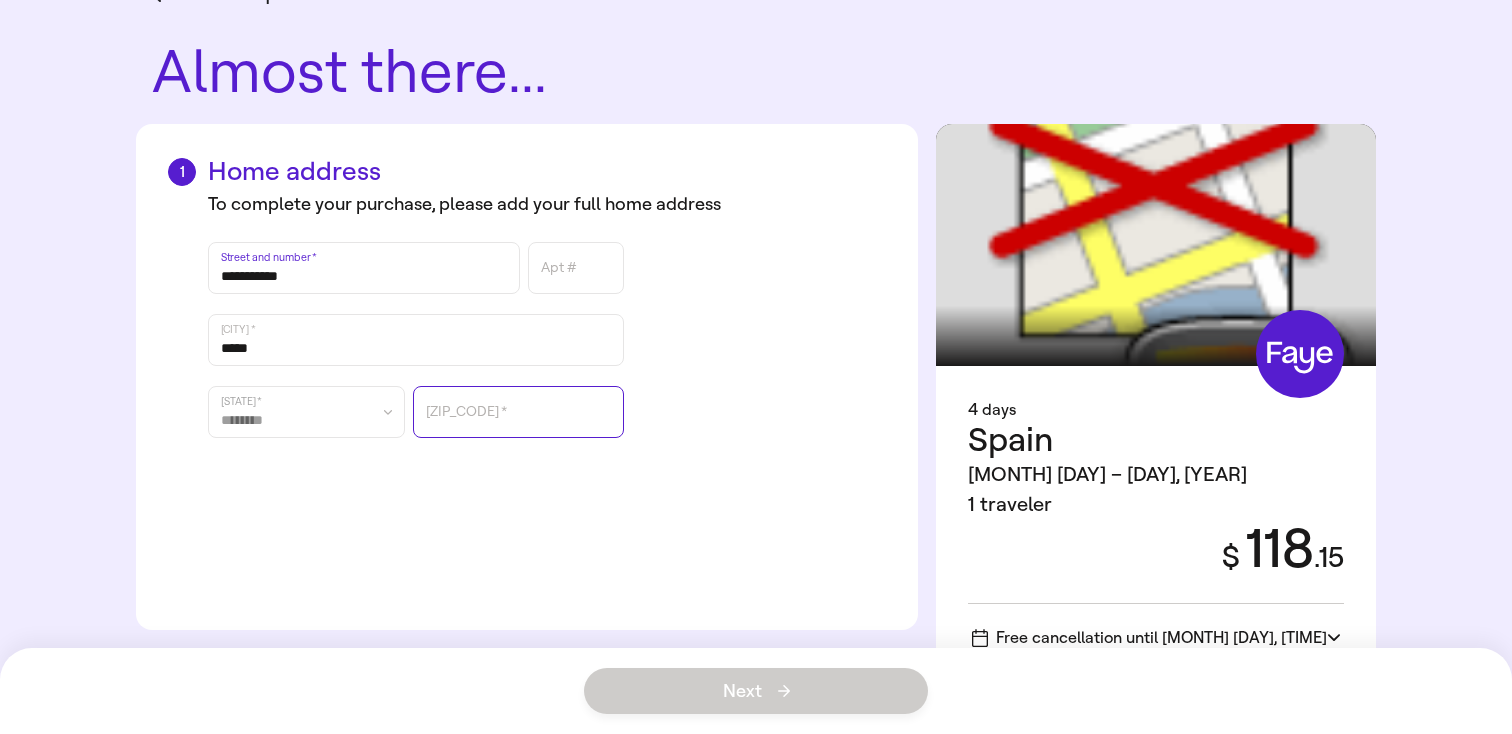 click on "ZIP Code   *" at bounding box center (518, 412) 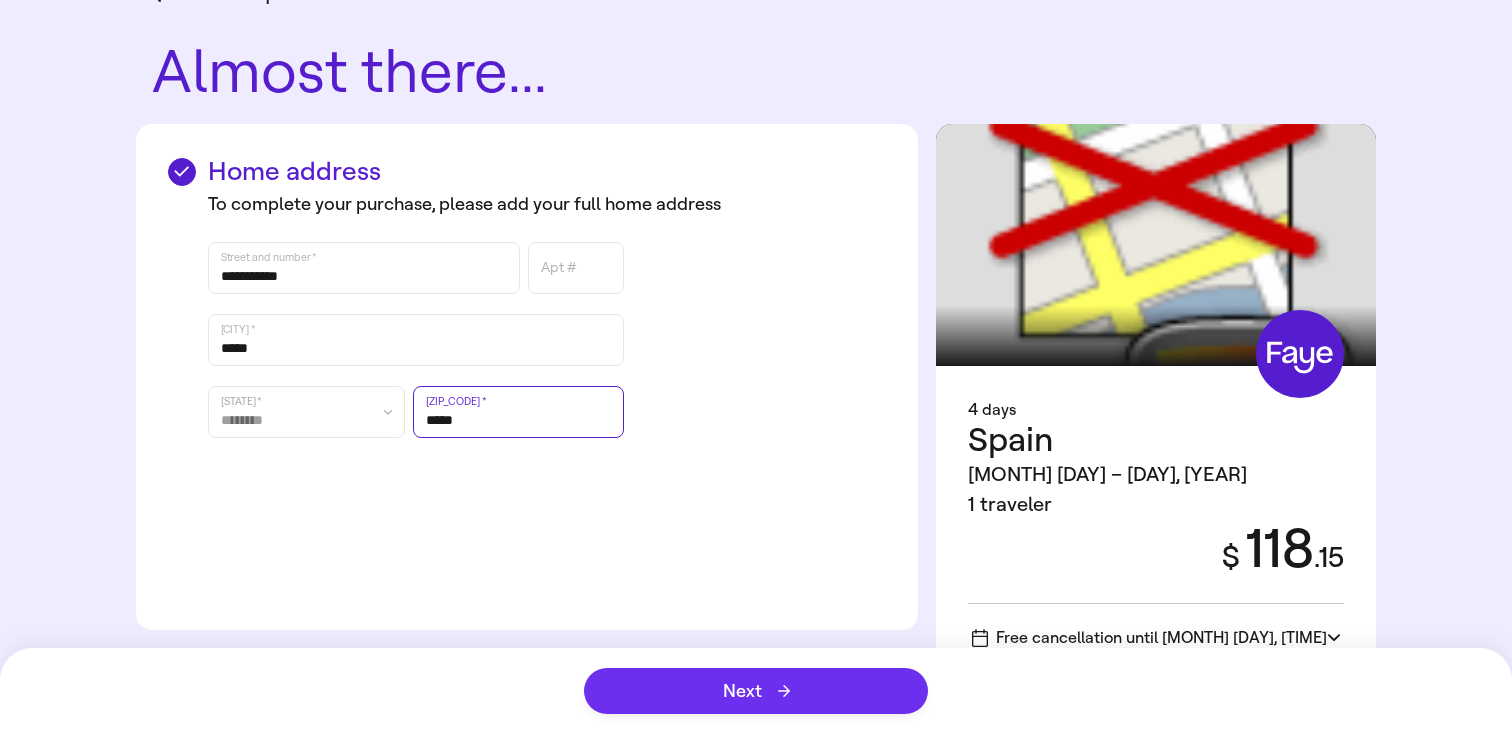 type on "*****" 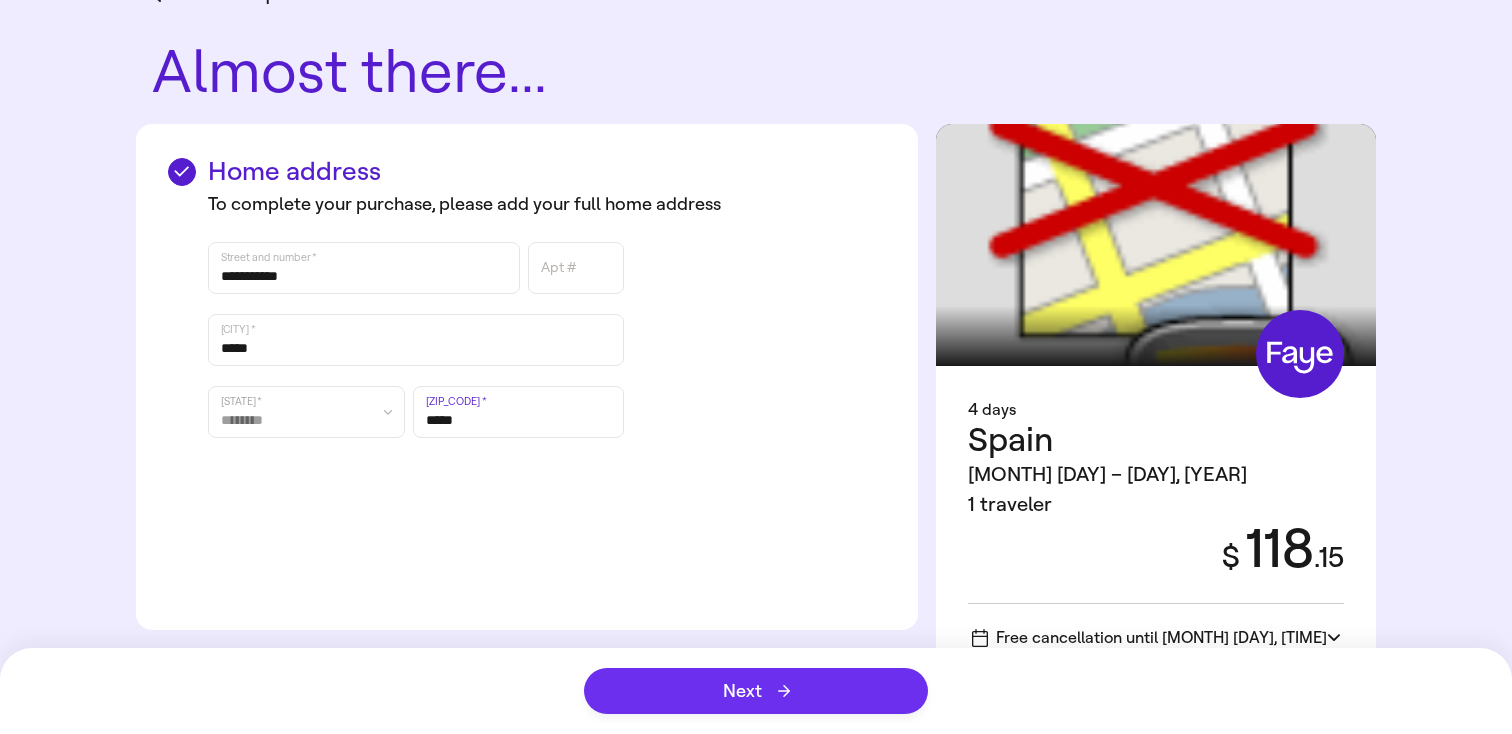 click on "Next" at bounding box center (756, 691) 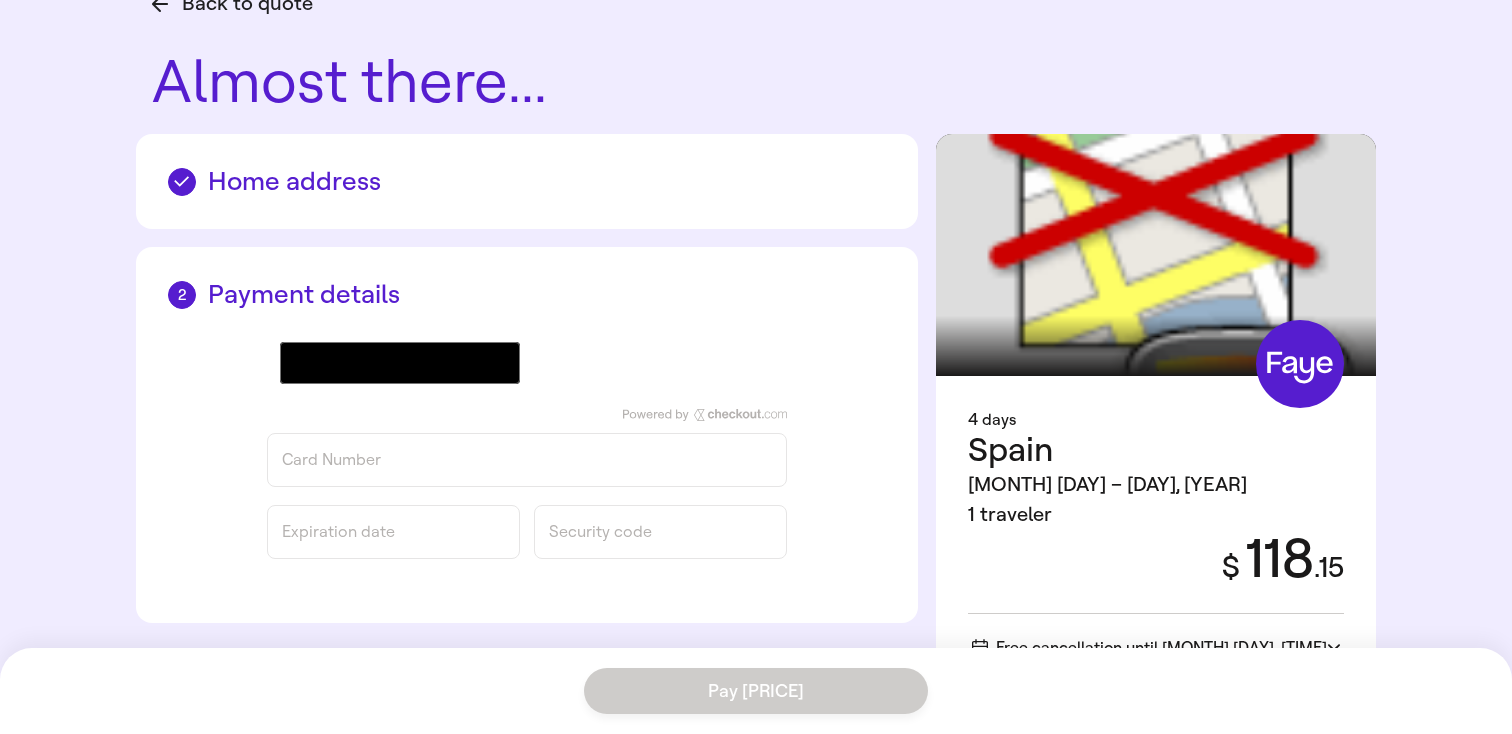 scroll, scrollTop: 52, scrollLeft: 0, axis: vertical 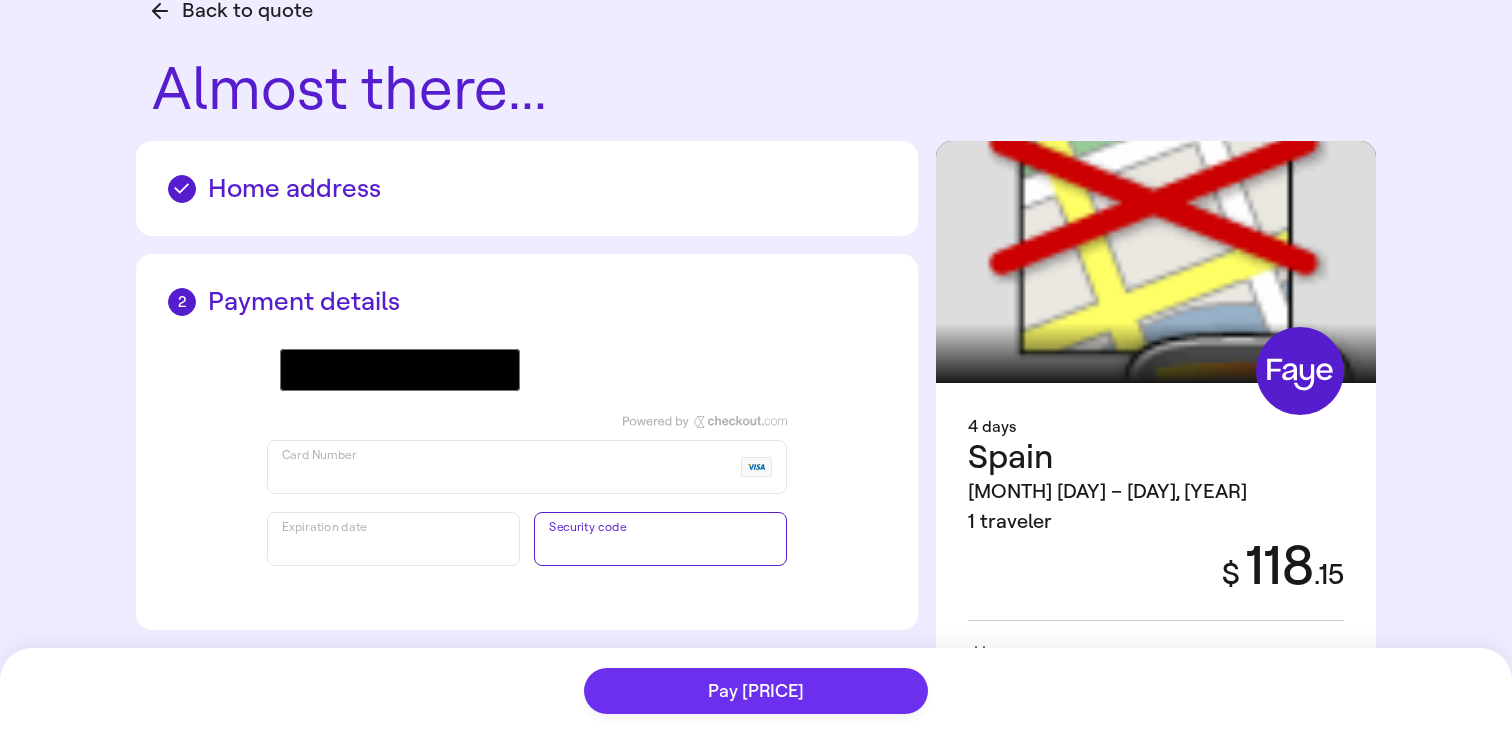 click on "Pay $118.15" at bounding box center (756, 691) 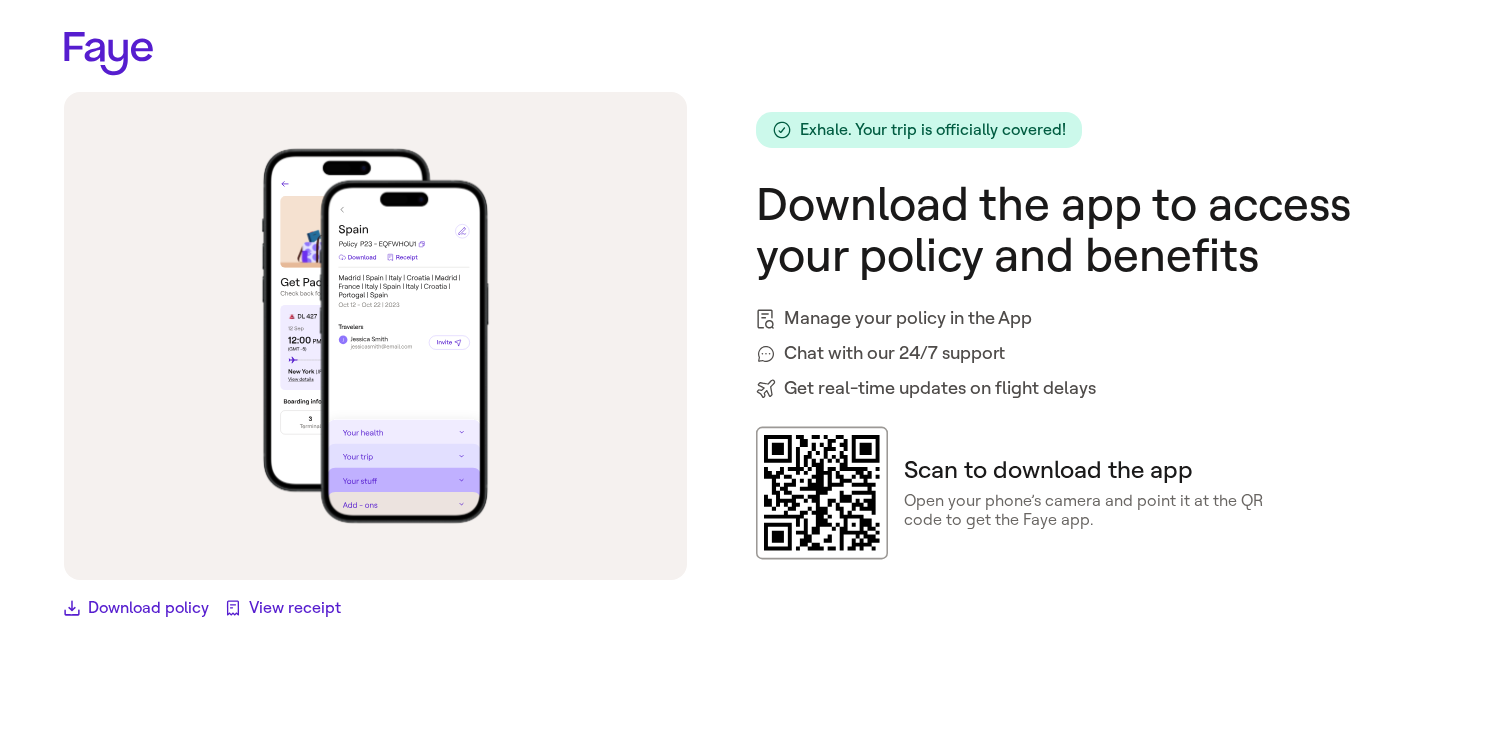 scroll, scrollTop: 0, scrollLeft: 0, axis: both 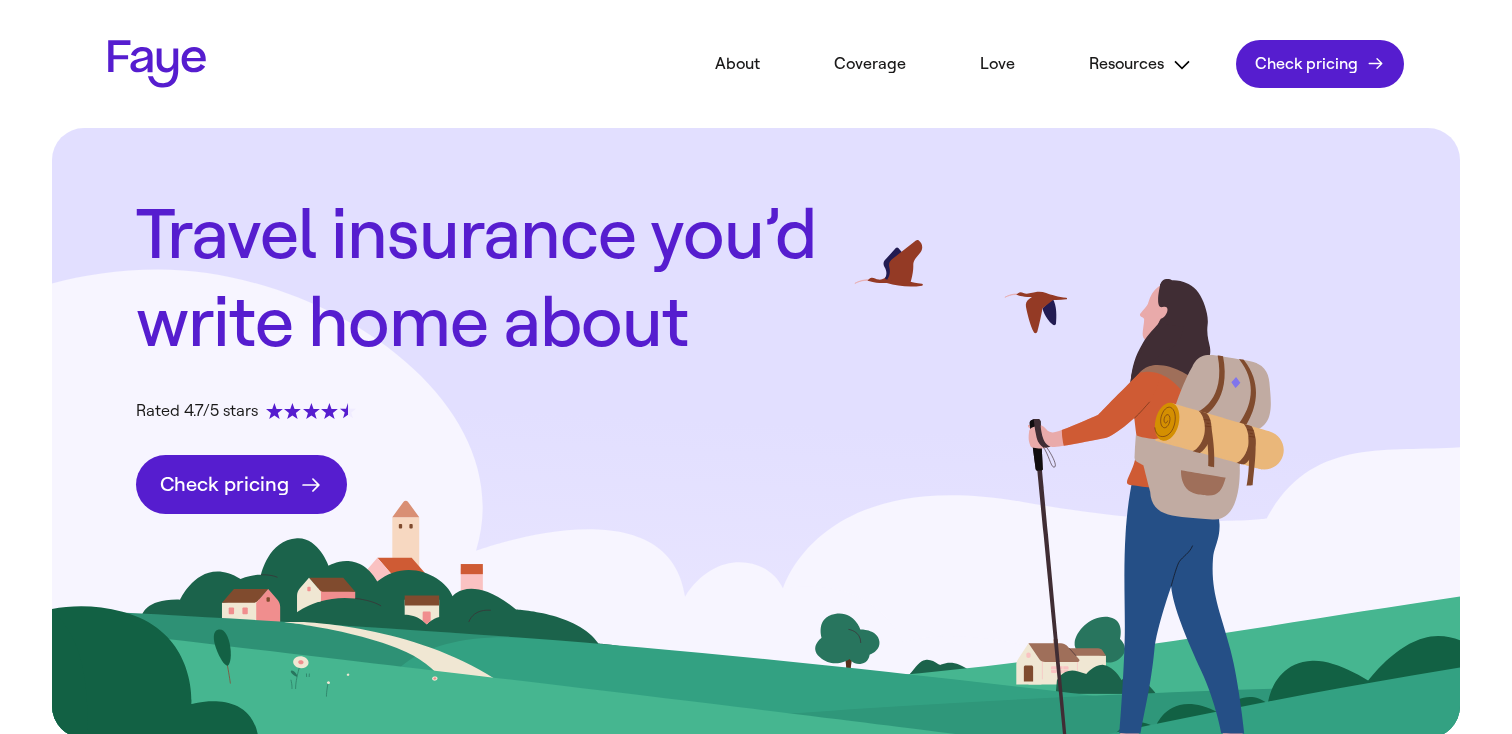 click on "Check pricing" 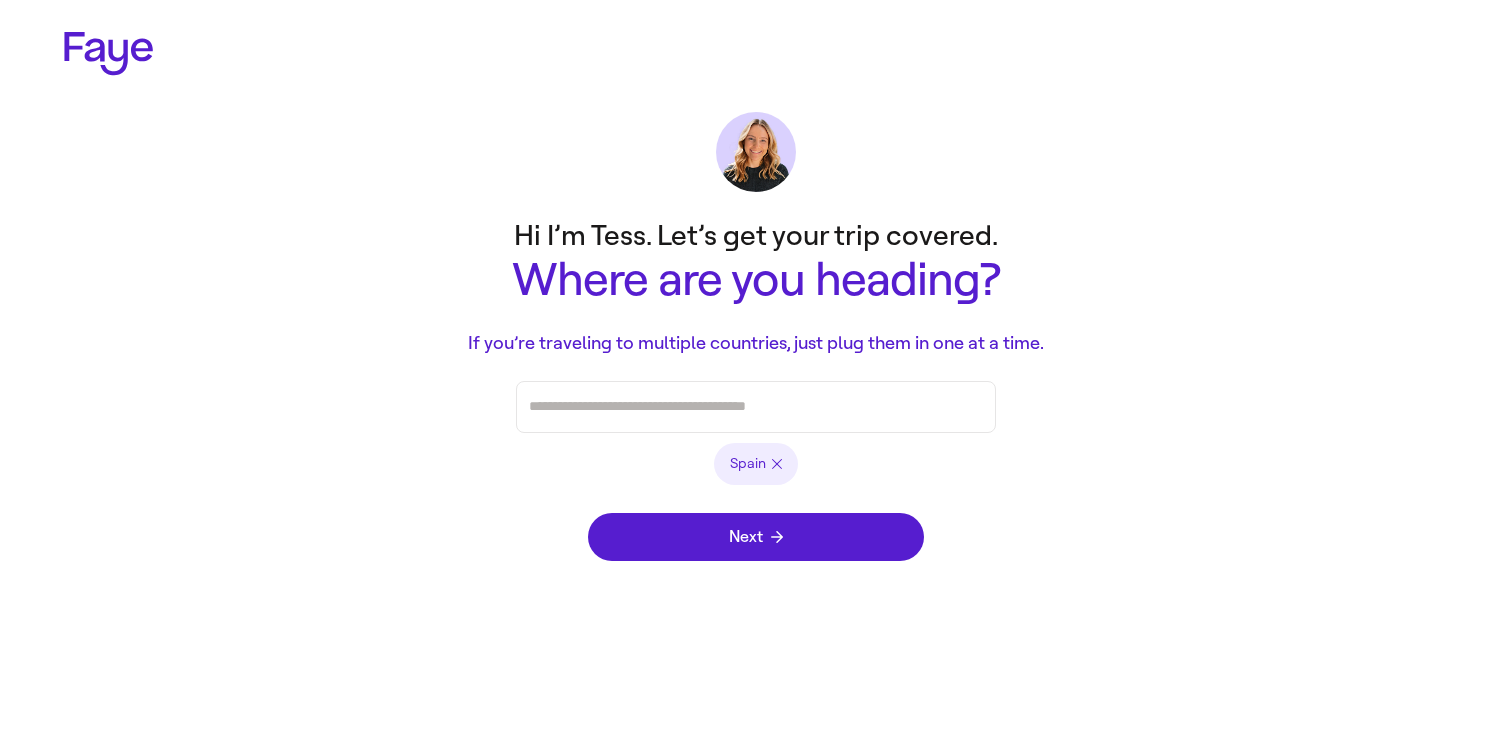 scroll, scrollTop: 0, scrollLeft: 0, axis: both 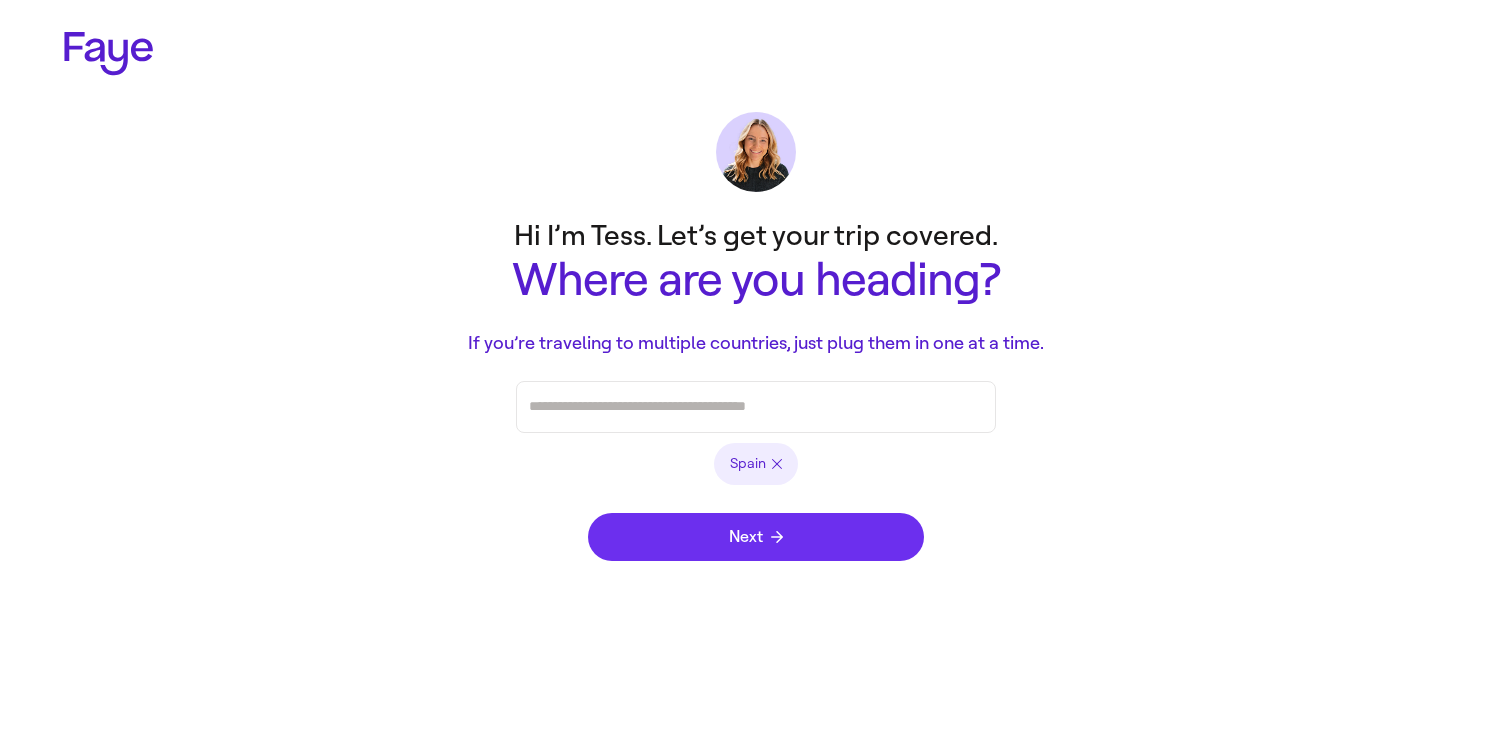 click on "Next" at bounding box center [756, 537] 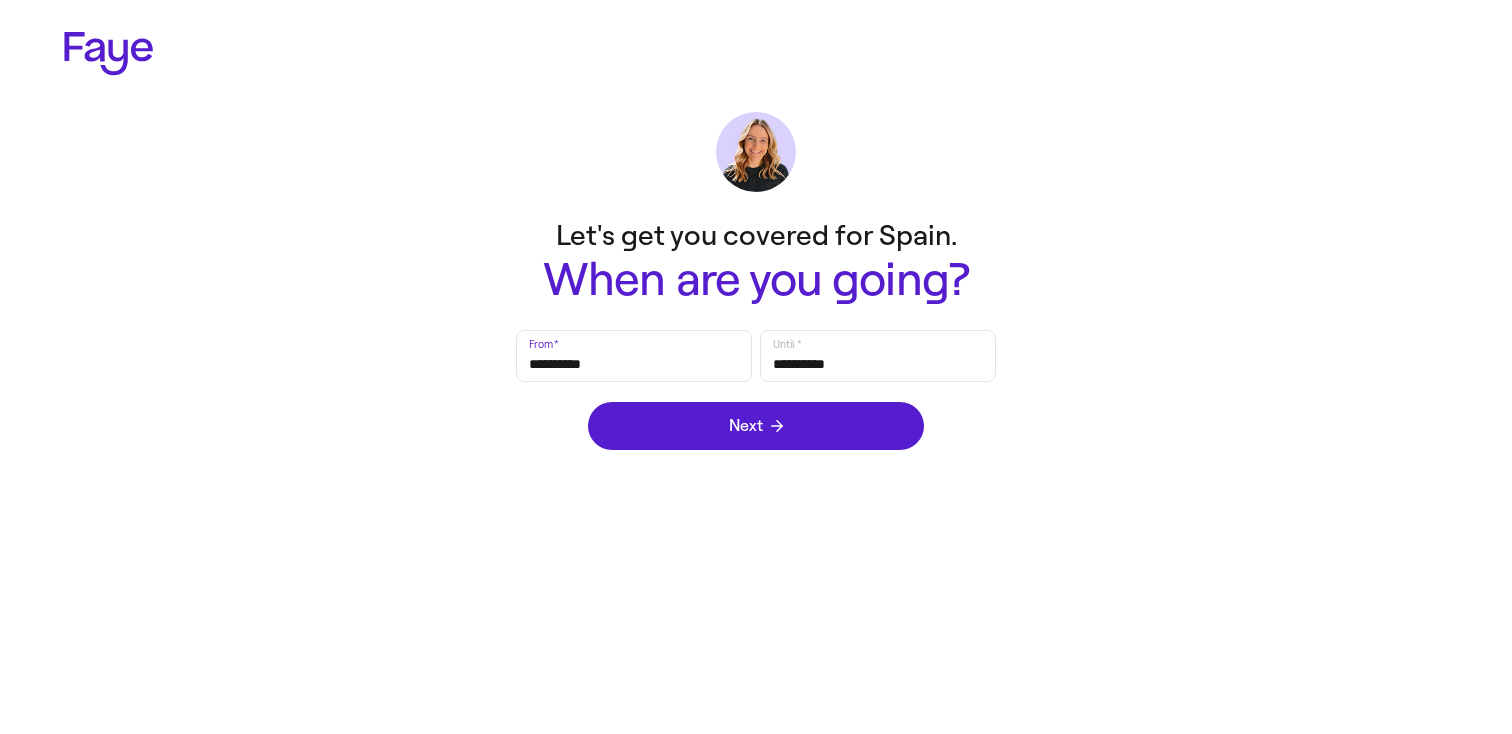 click on "**********" at bounding box center (756, 235) 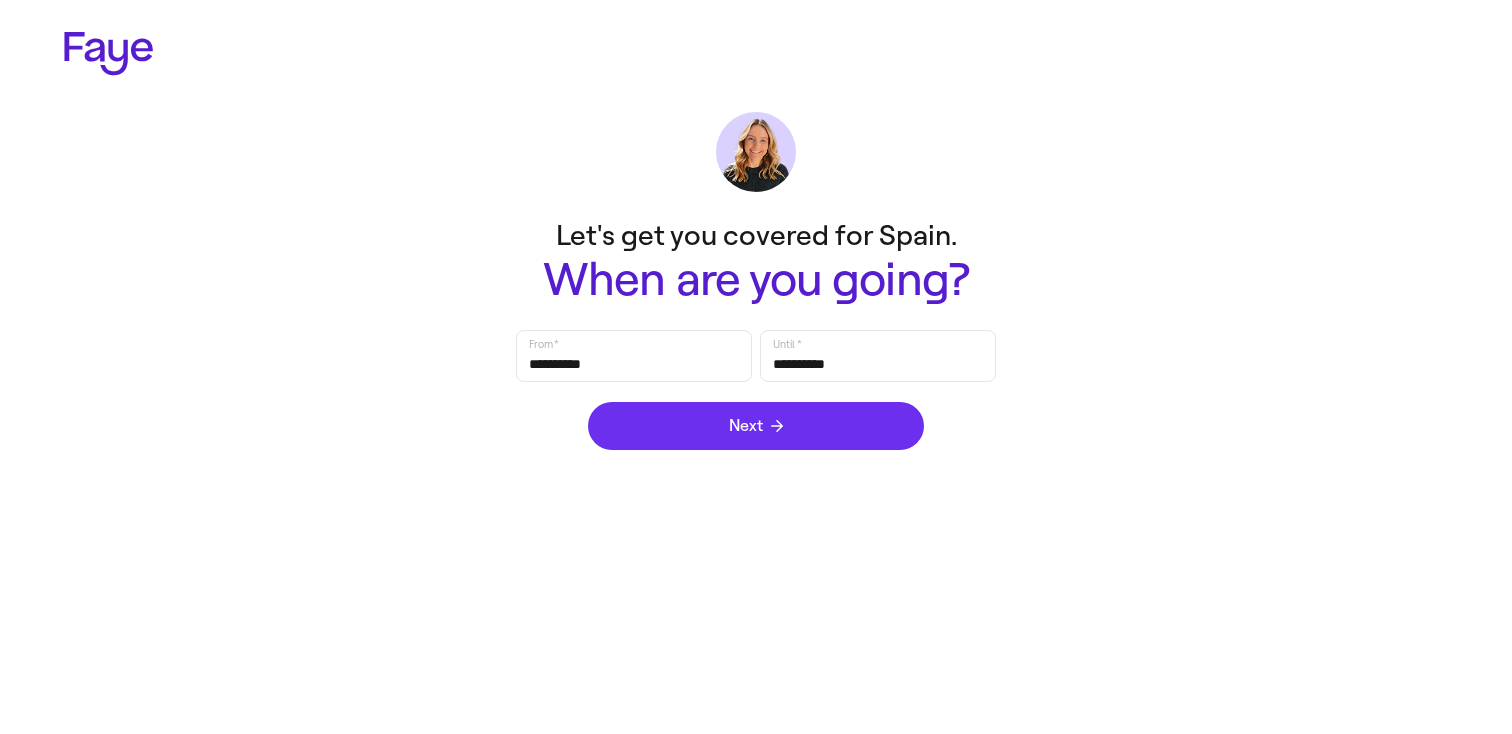 click on "Next" at bounding box center (756, 426) 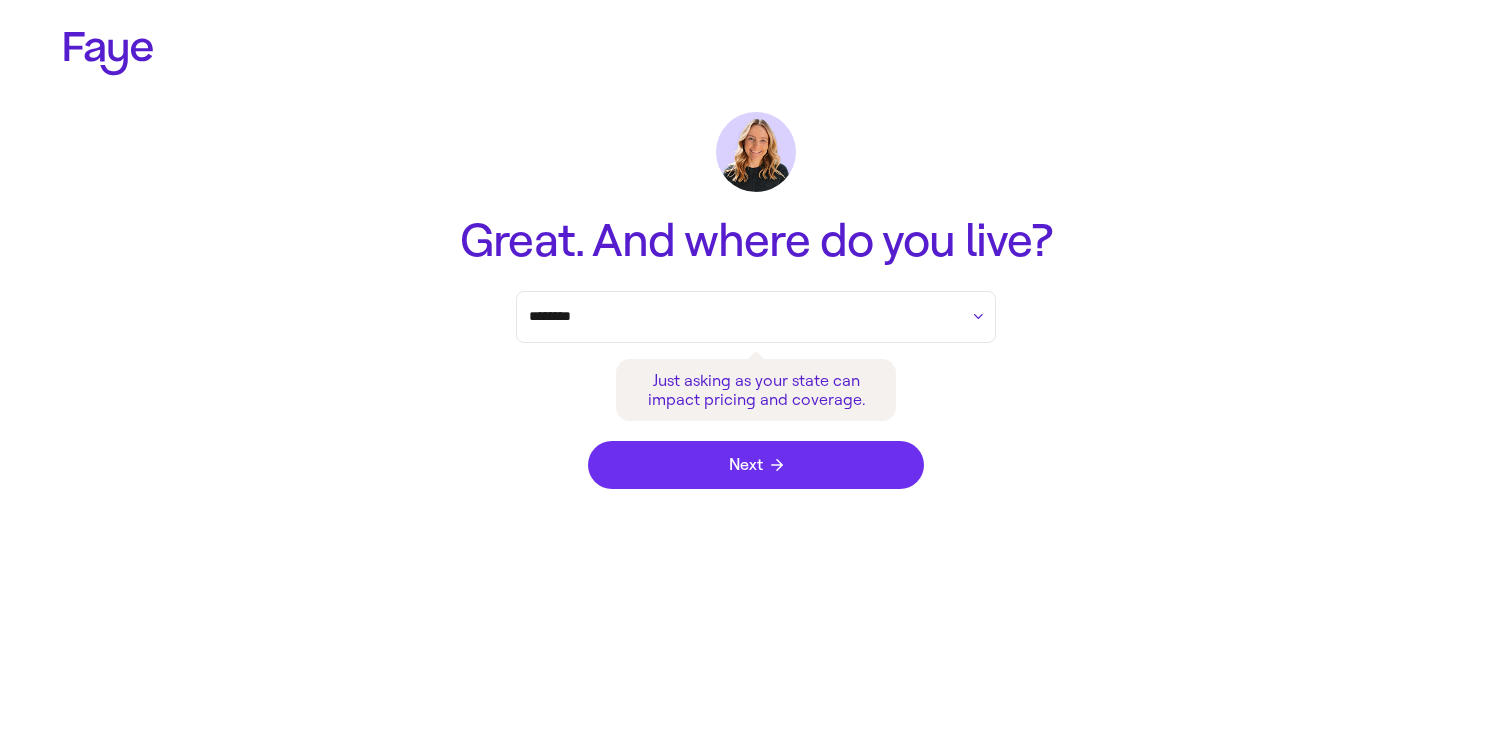 click on "Next" at bounding box center (756, 465) 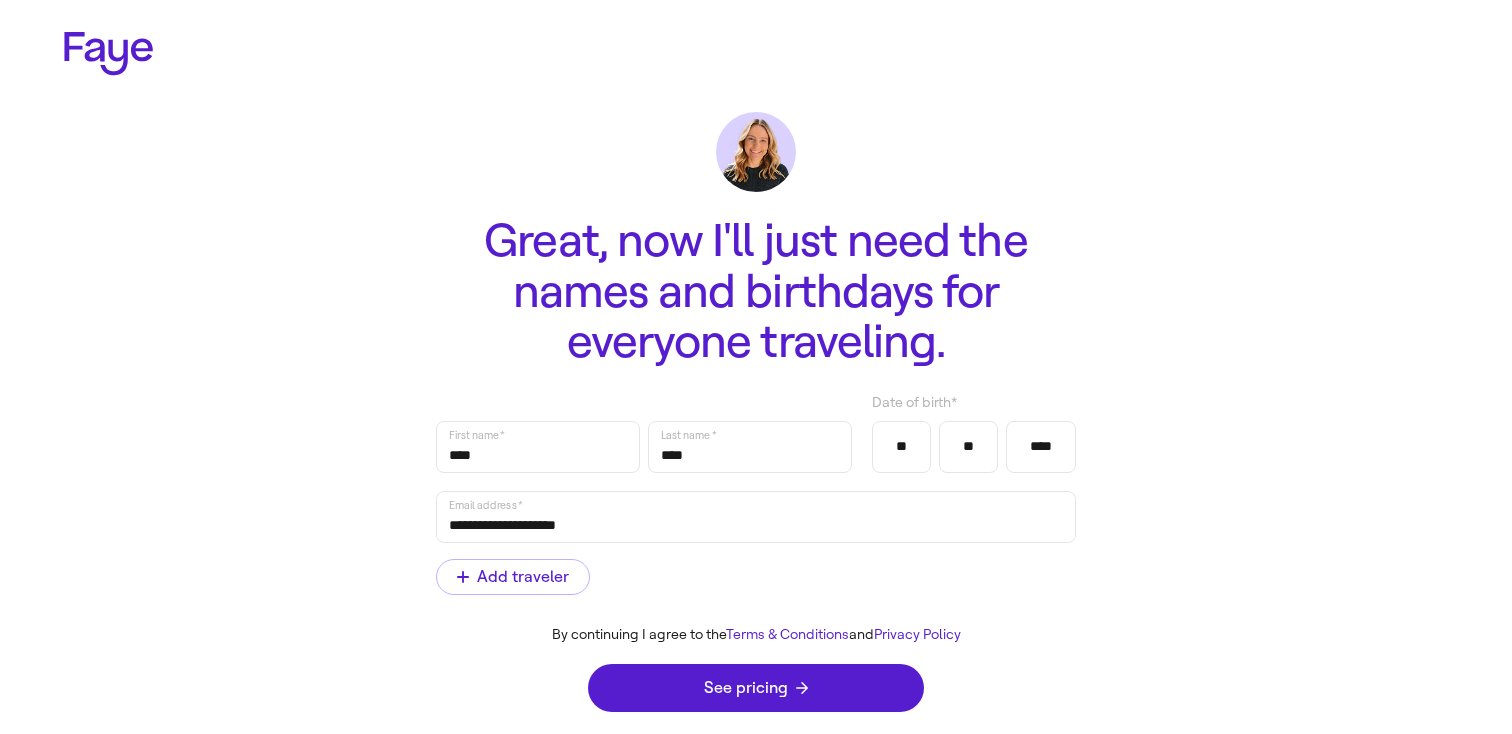 click on "**********" at bounding box center [756, 517] 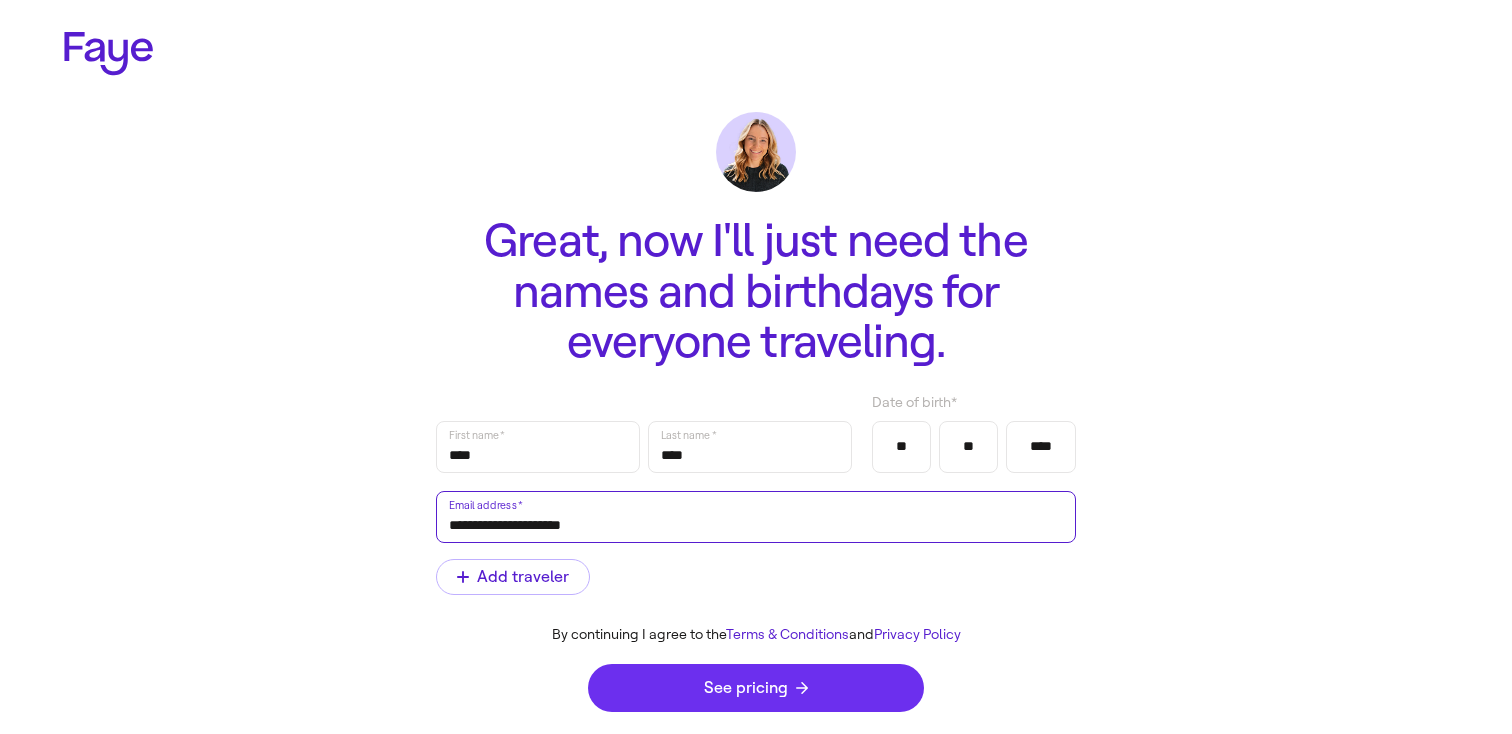 type on "**********" 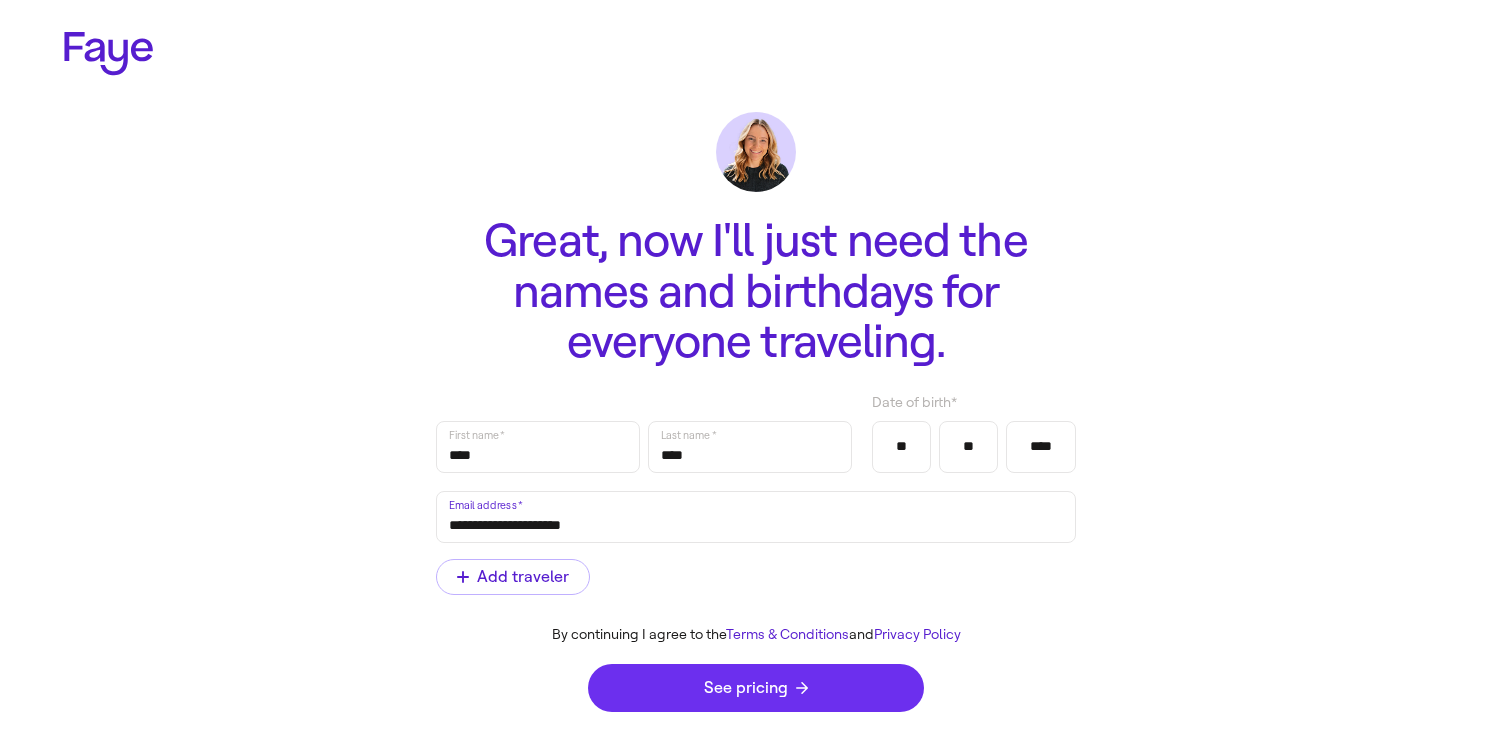 click on "See pricing" at bounding box center (756, 688) 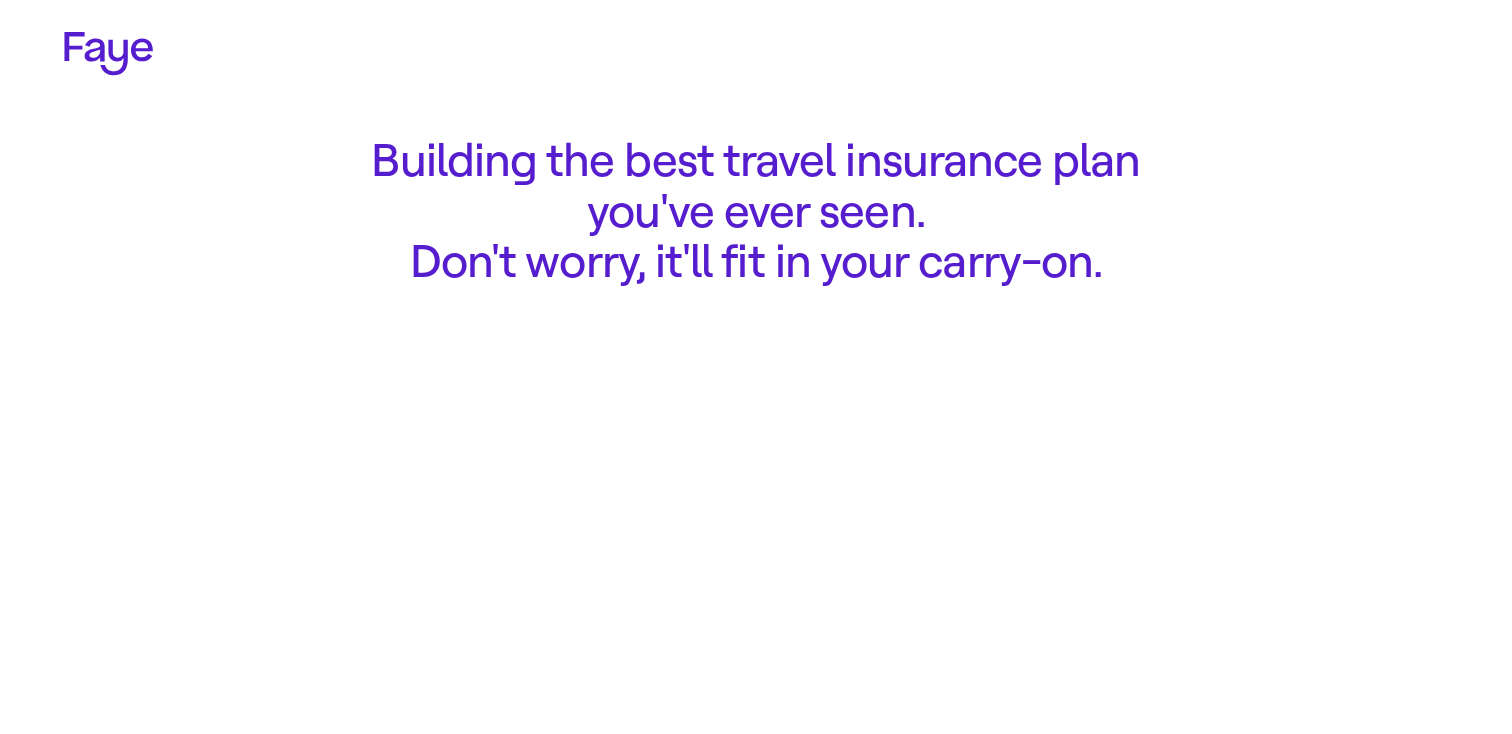 scroll, scrollTop: 0, scrollLeft: 0, axis: both 